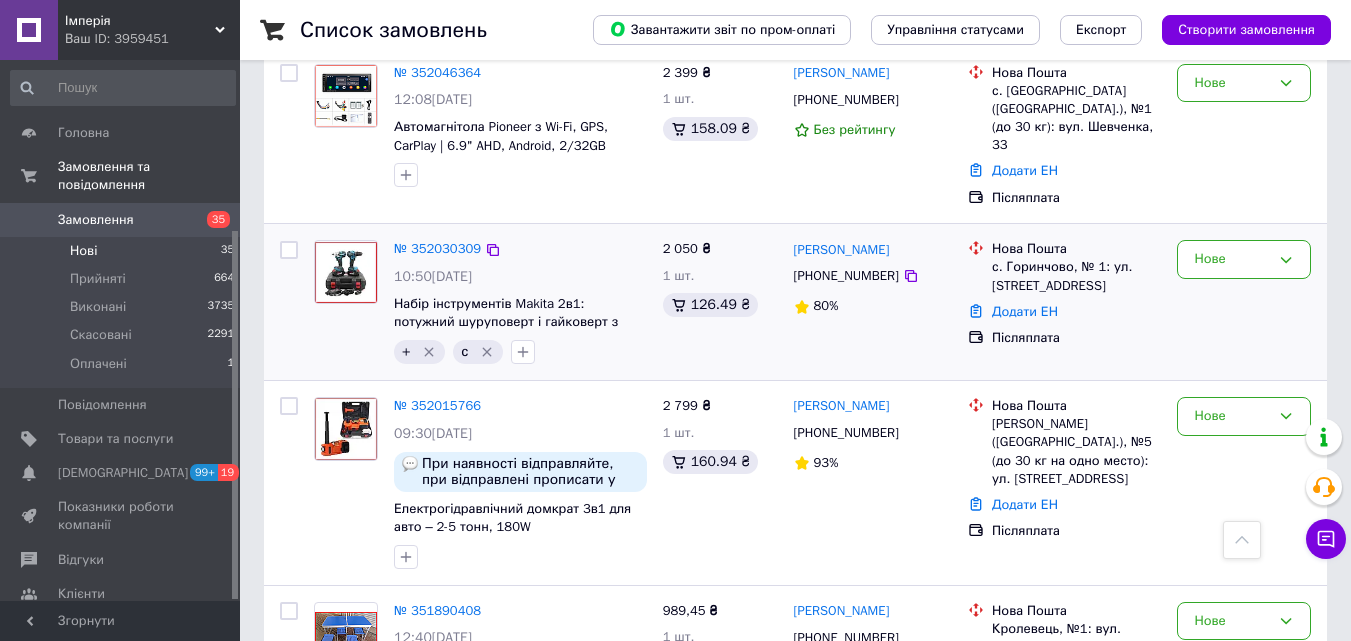scroll, scrollTop: 174, scrollLeft: 0, axis: vertical 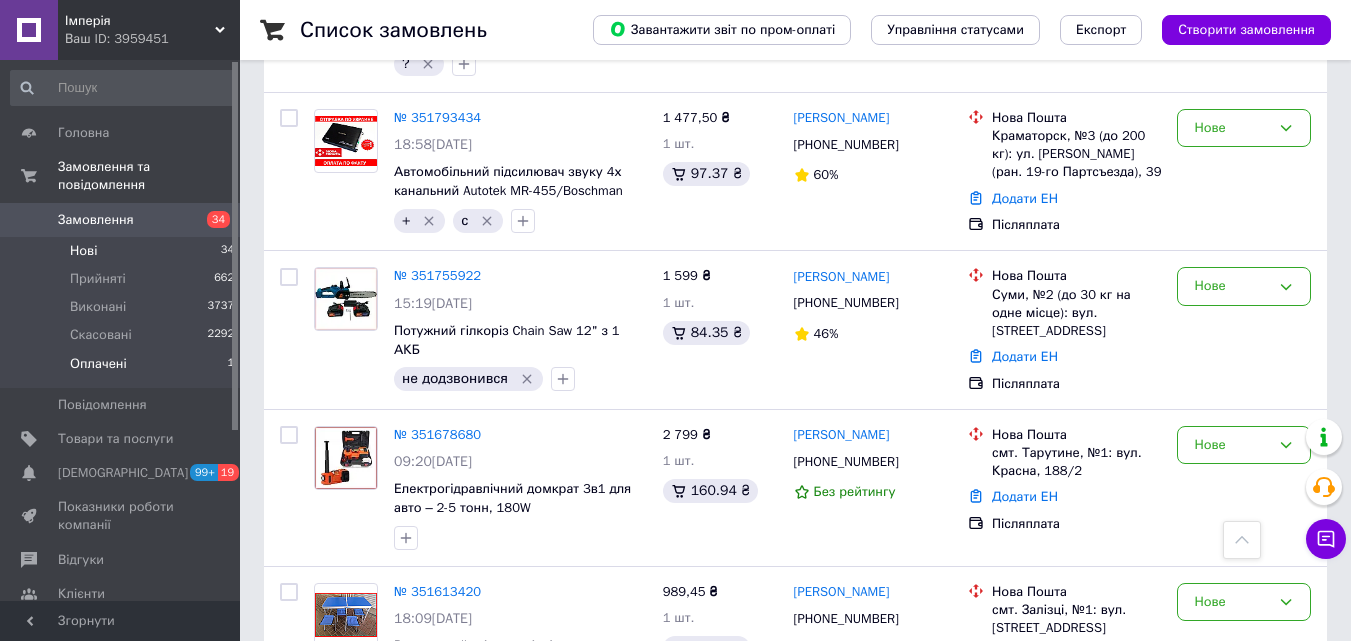 click on "Оплачені 1" at bounding box center (123, 369) 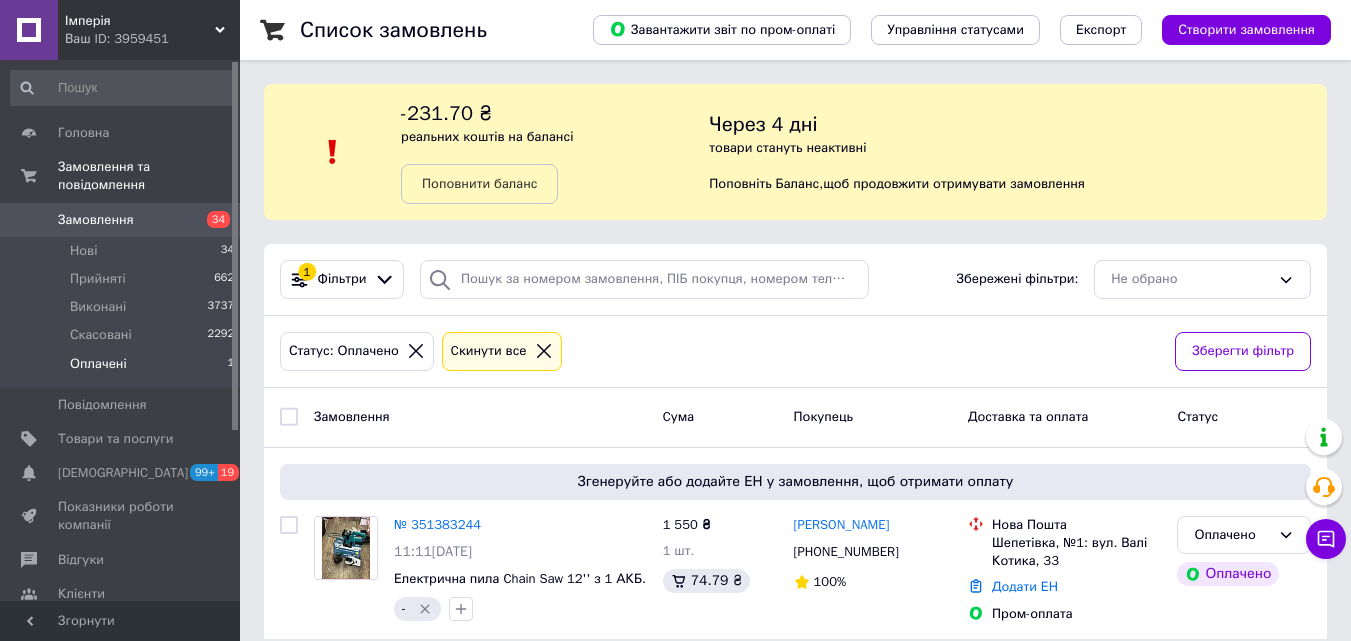 scroll, scrollTop: 0, scrollLeft: 0, axis: both 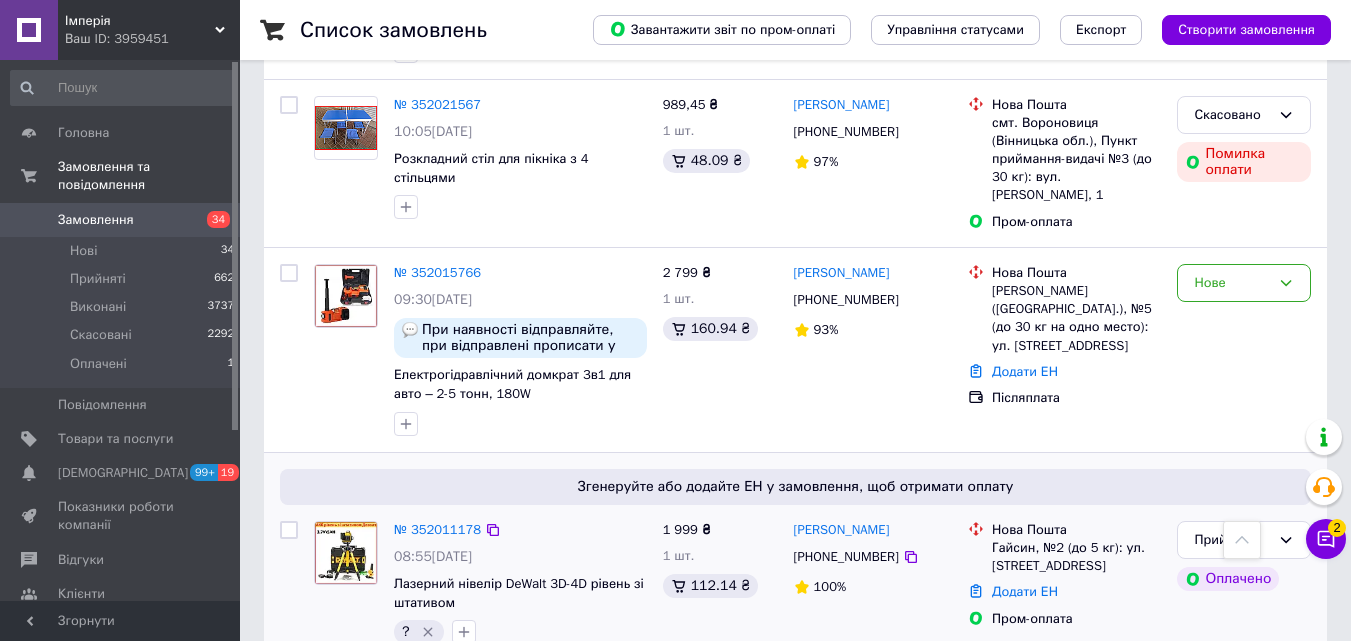 click 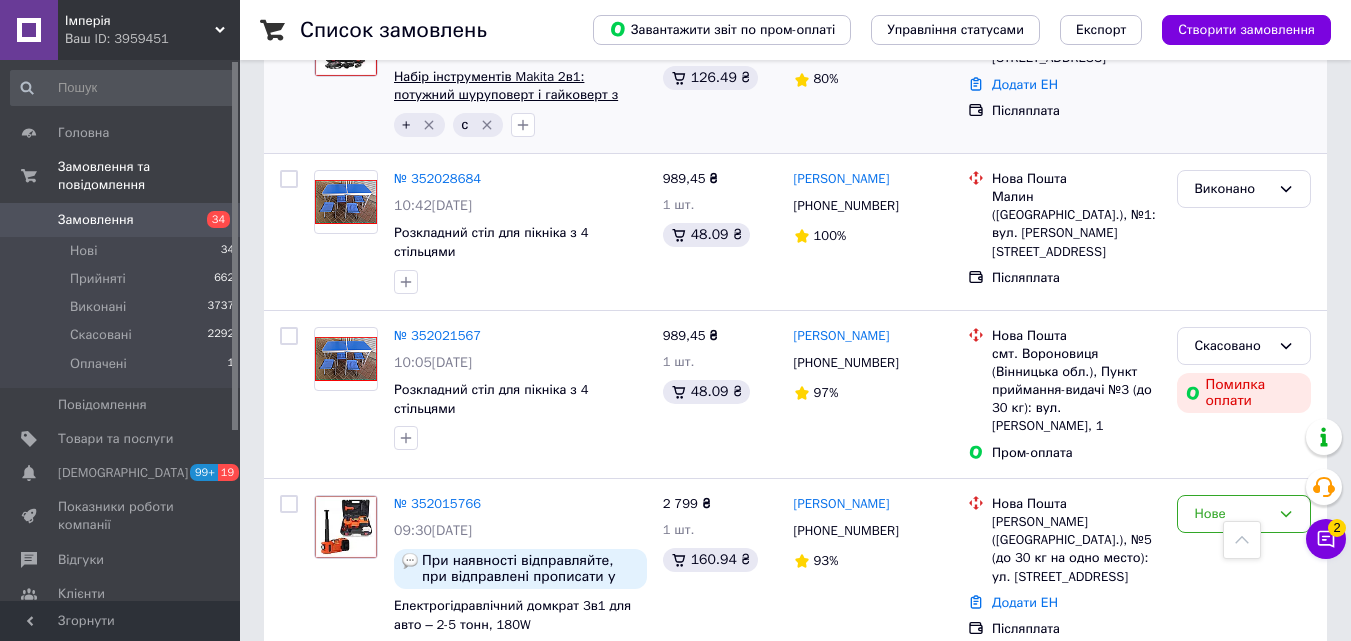 scroll, scrollTop: 1000, scrollLeft: 0, axis: vertical 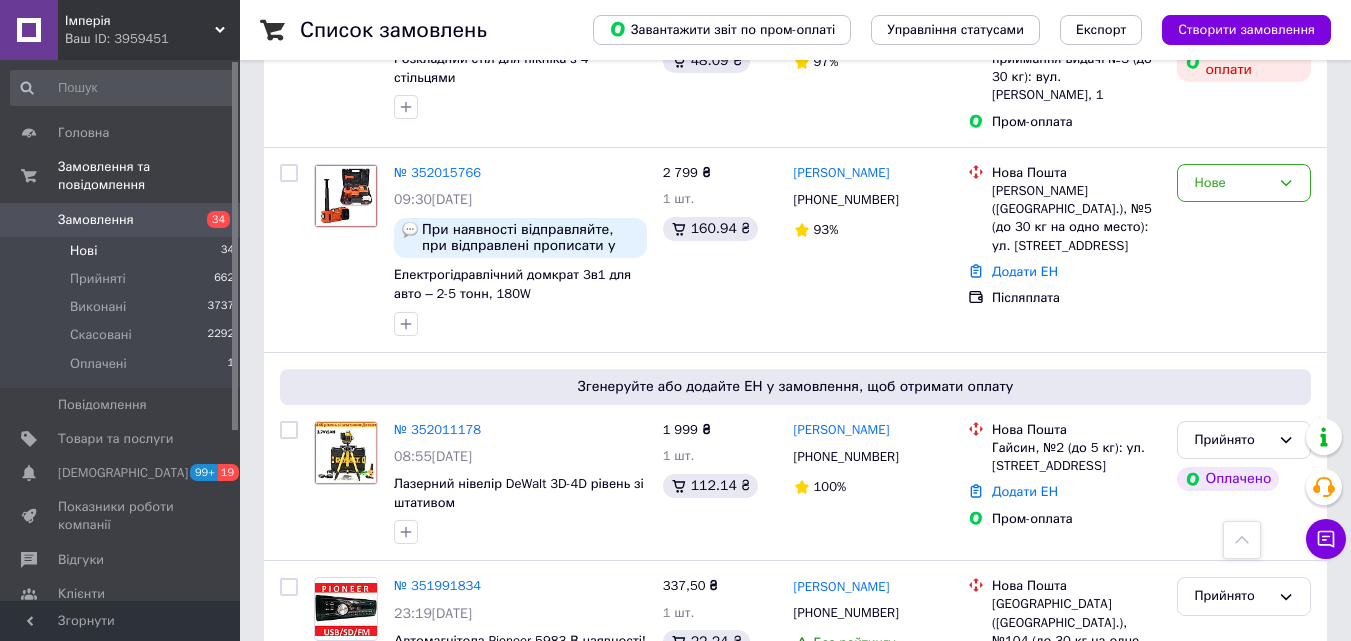 click on "Нові 34" at bounding box center [123, 251] 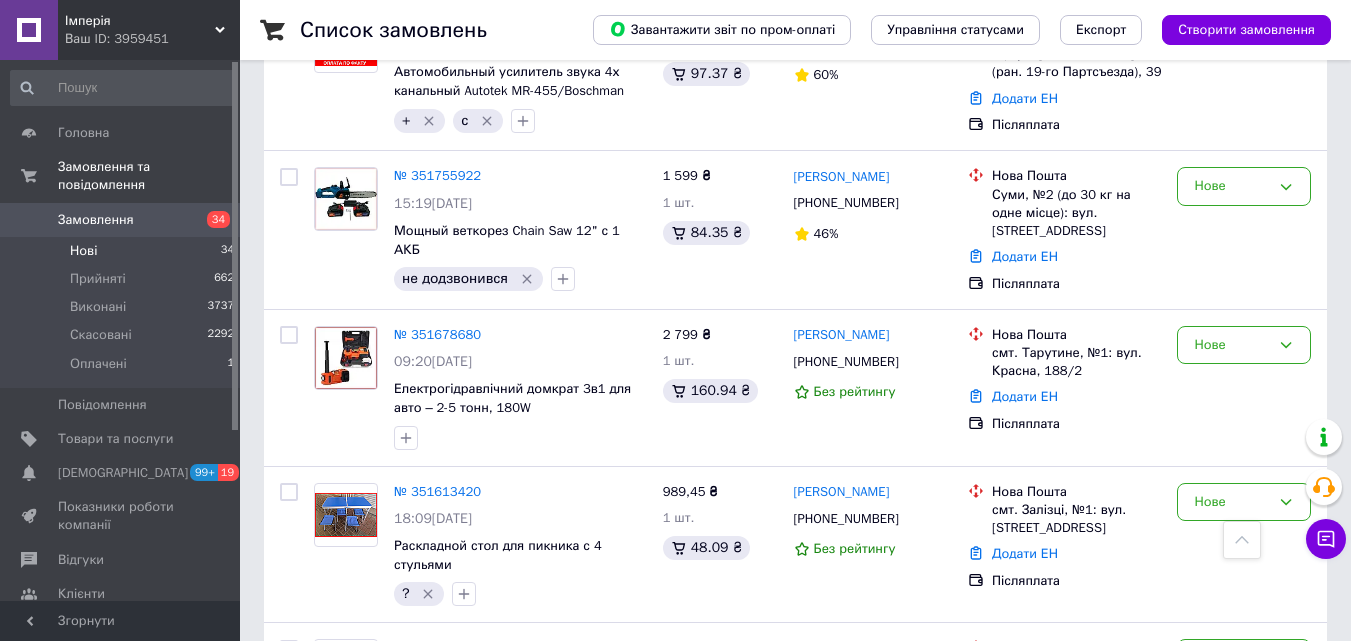 scroll, scrollTop: 1900, scrollLeft: 0, axis: vertical 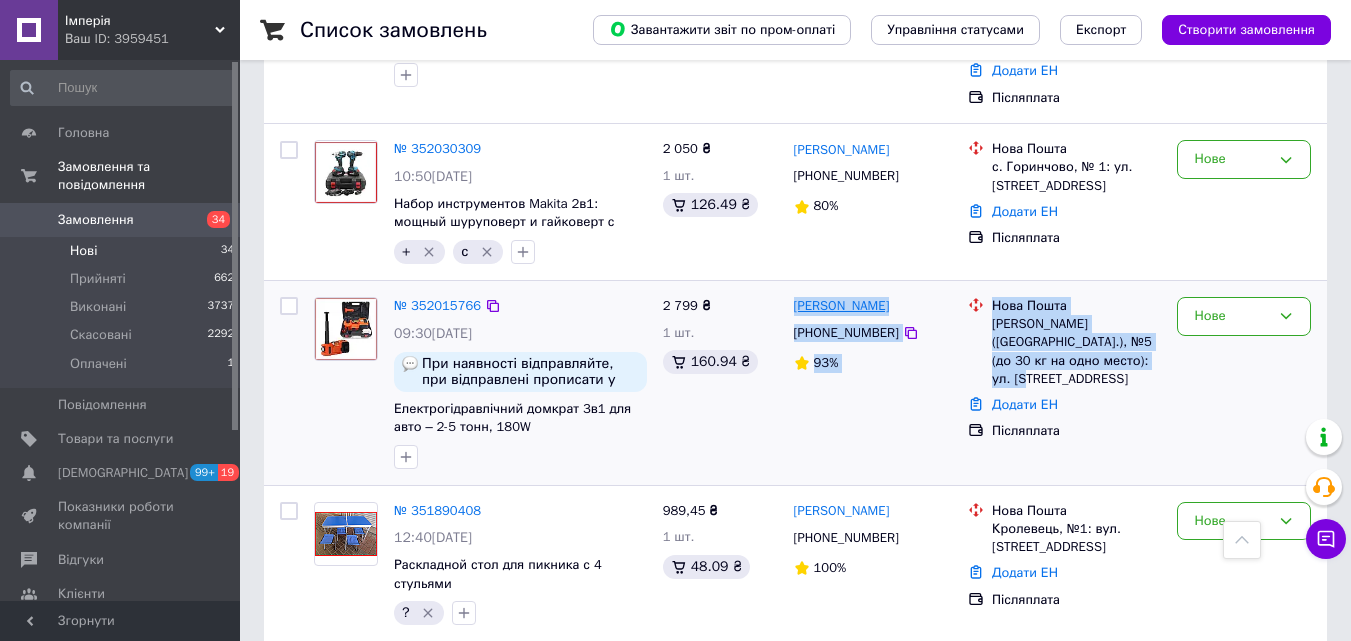 drag, startPoint x: 1093, startPoint y: 343, endPoint x: 794, endPoint y: 296, distance: 302.67145 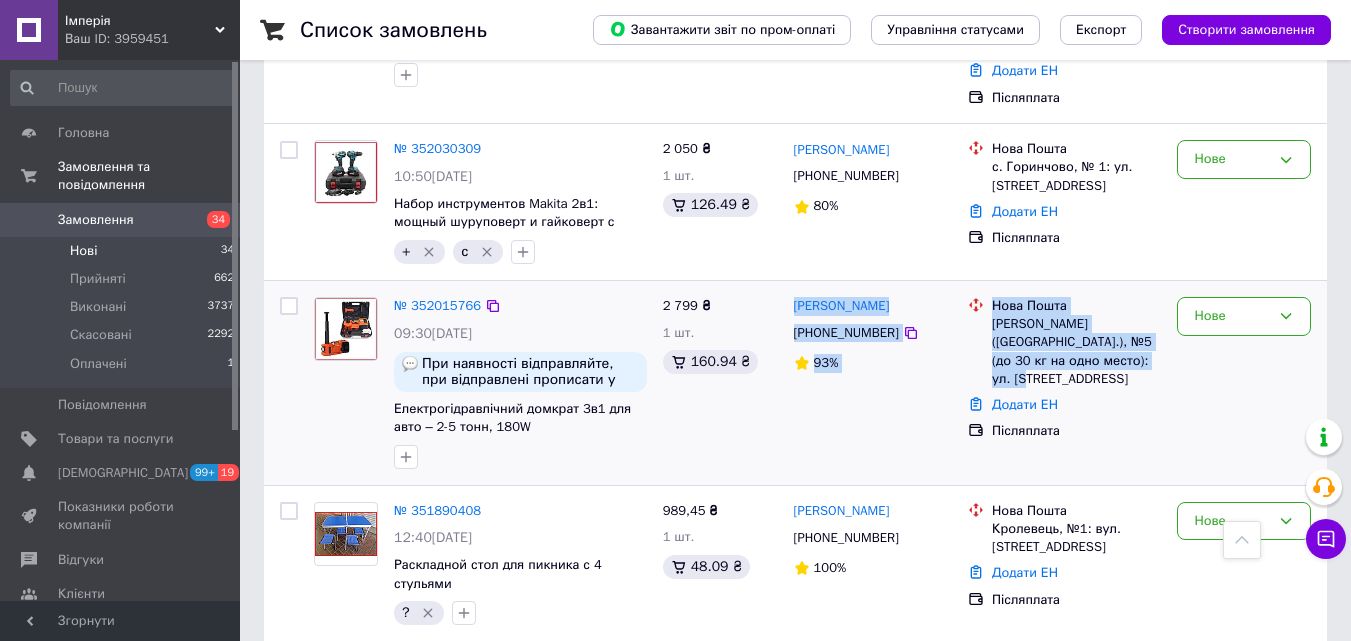 copy on "Володимир Луговий +380962825422 93% Нова Пошта Обухов (Киевская обл.), №5 (до 30 кг на одно место): ул. Киевская, 166К" 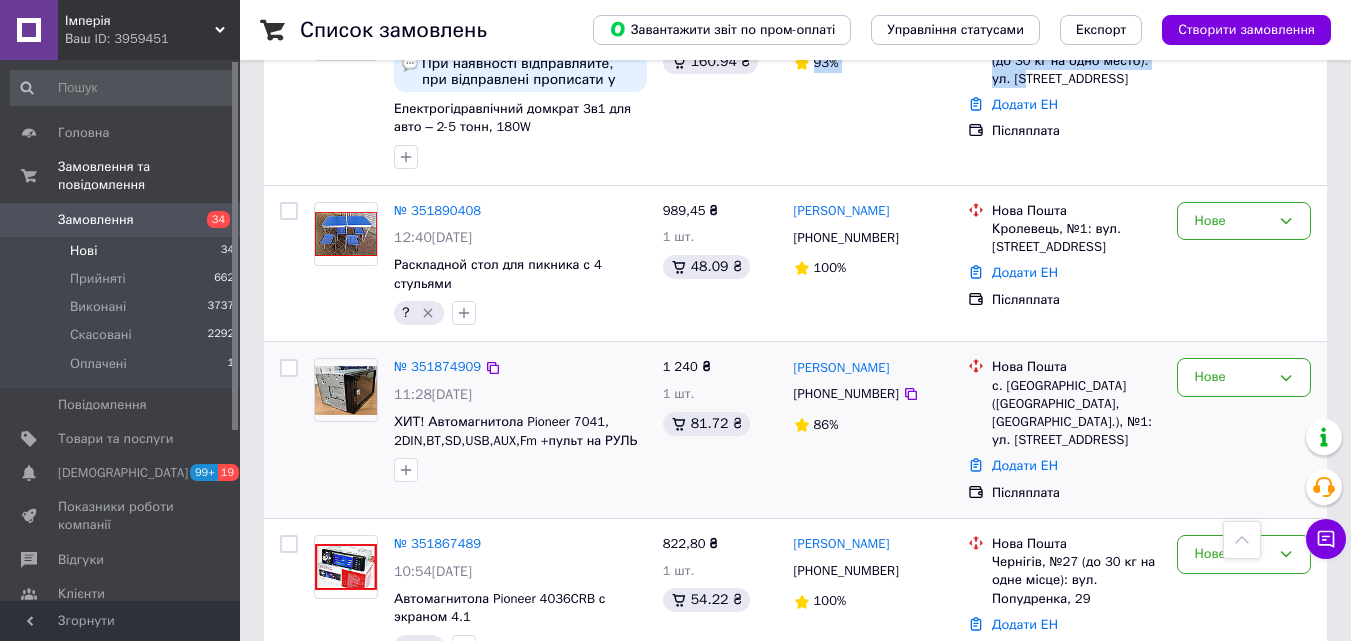 scroll, scrollTop: 600, scrollLeft: 0, axis: vertical 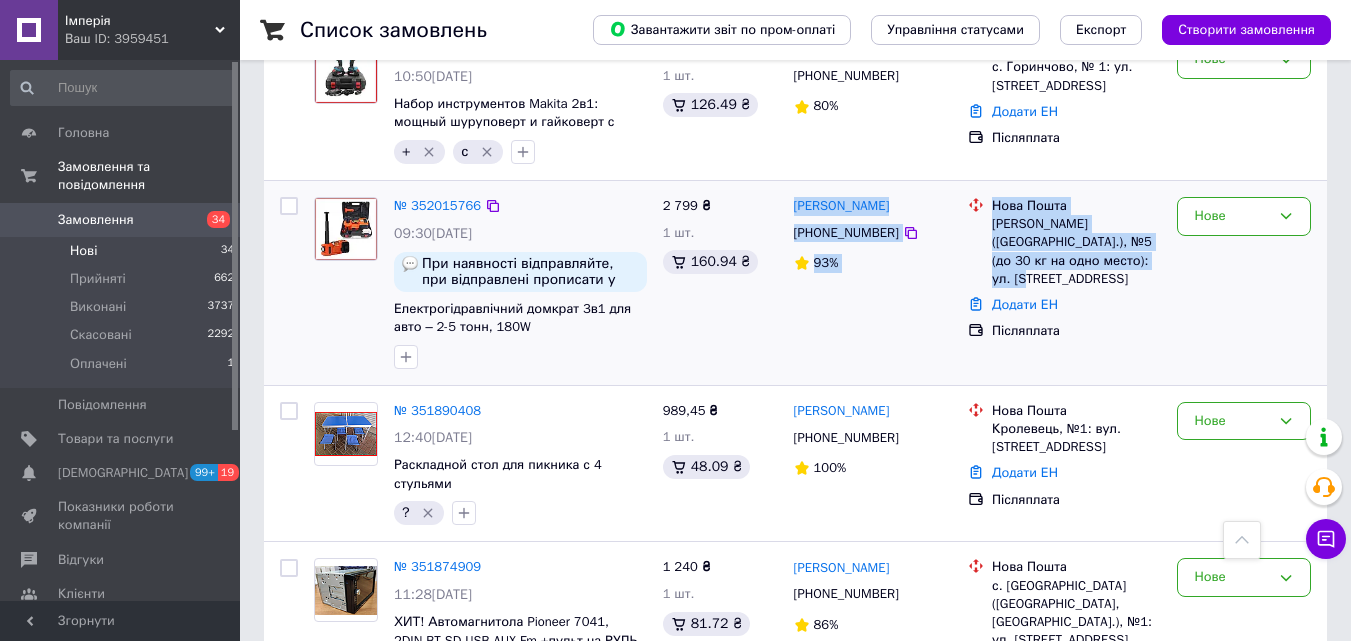 click on "Володимир Луговий +380962825422 93%" at bounding box center [873, 283] 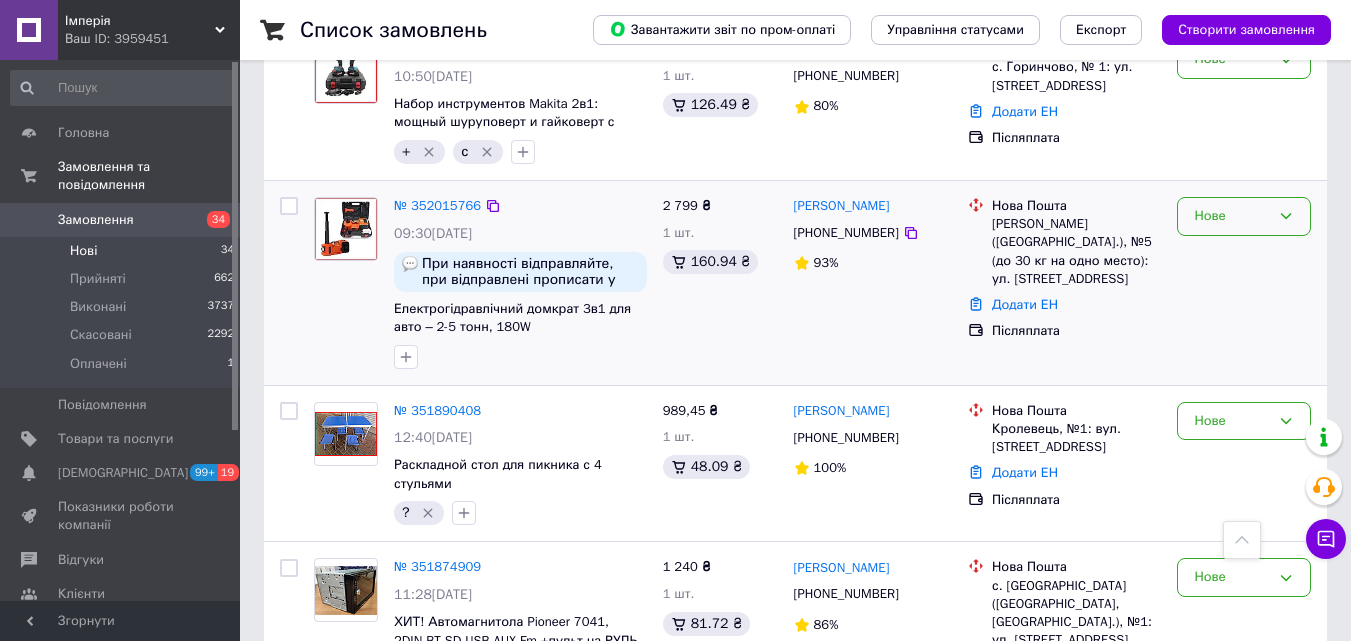 click on "Нове" at bounding box center [1232, 216] 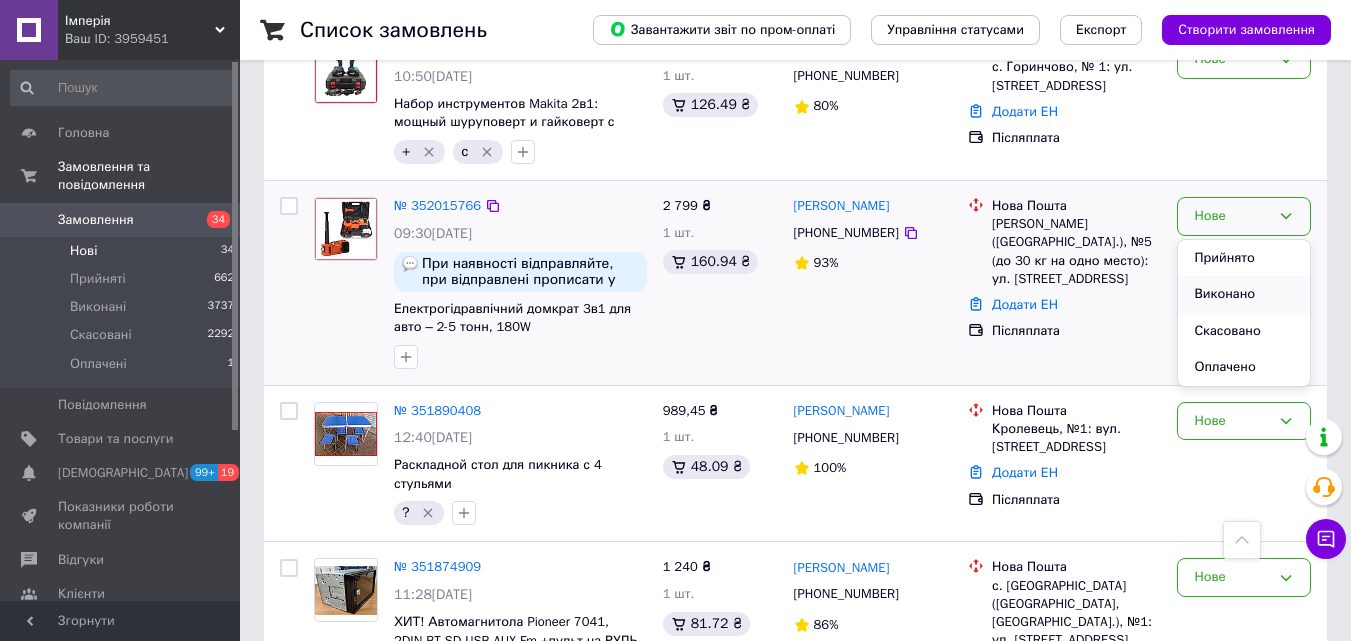 click on "Виконано" at bounding box center (1244, 294) 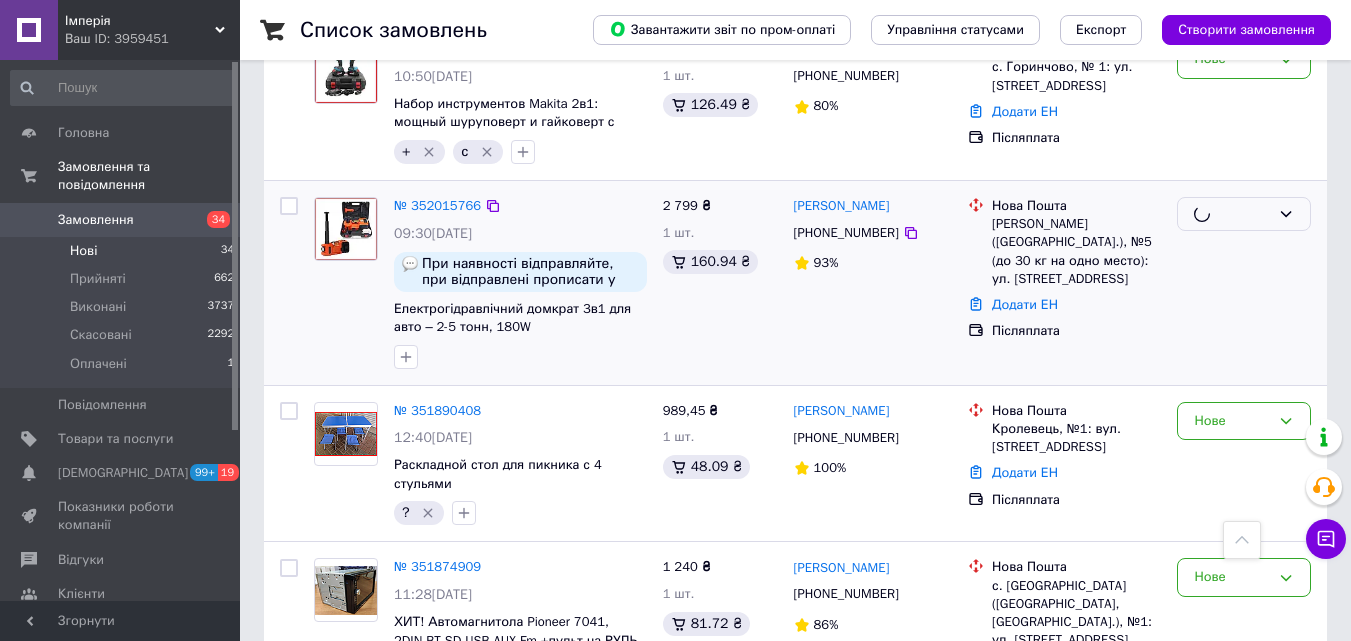 click on "Володимир Луговий +380962825422 93%" at bounding box center (873, 283) 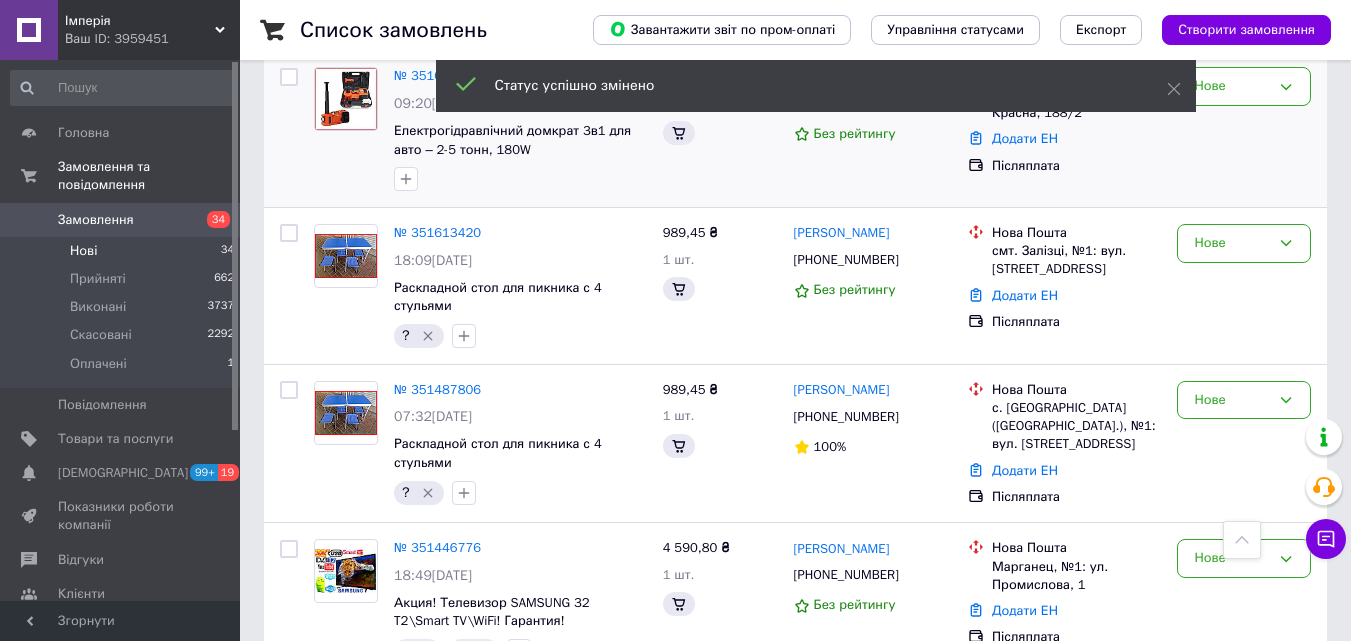 scroll, scrollTop: 1742, scrollLeft: 0, axis: vertical 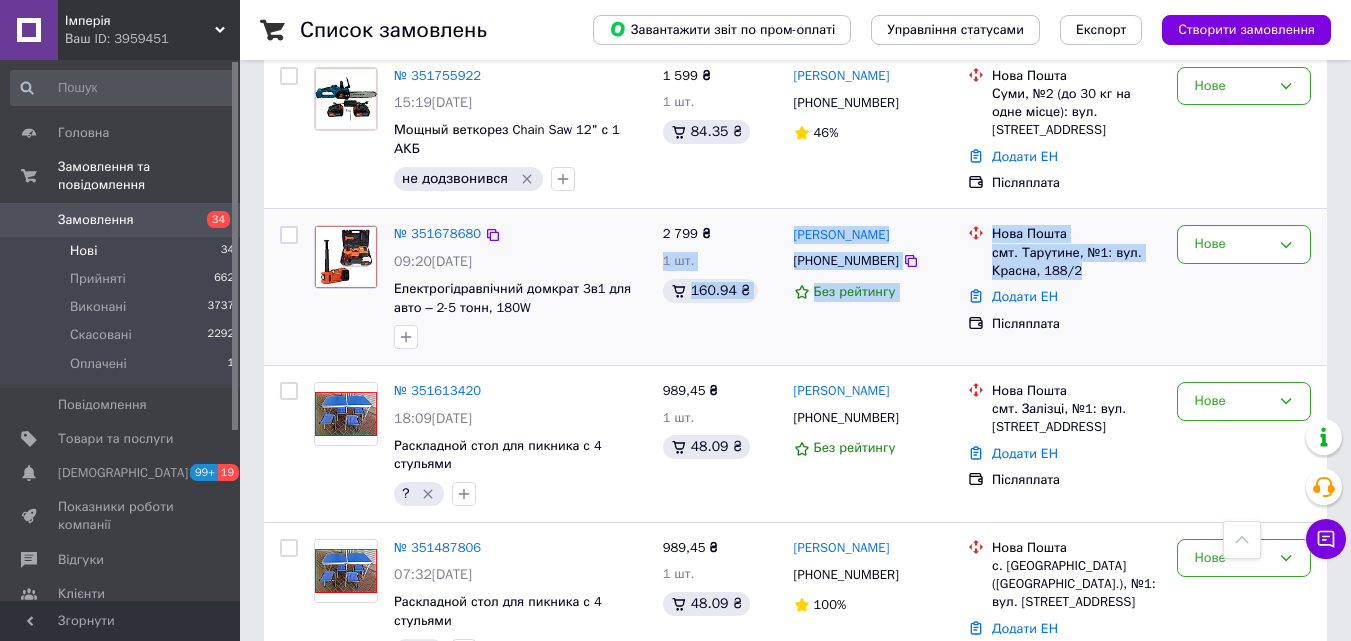 drag, startPoint x: 1081, startPoint y: 250, endPoint x: 784, endPoint y: 221, distance: 298.41248 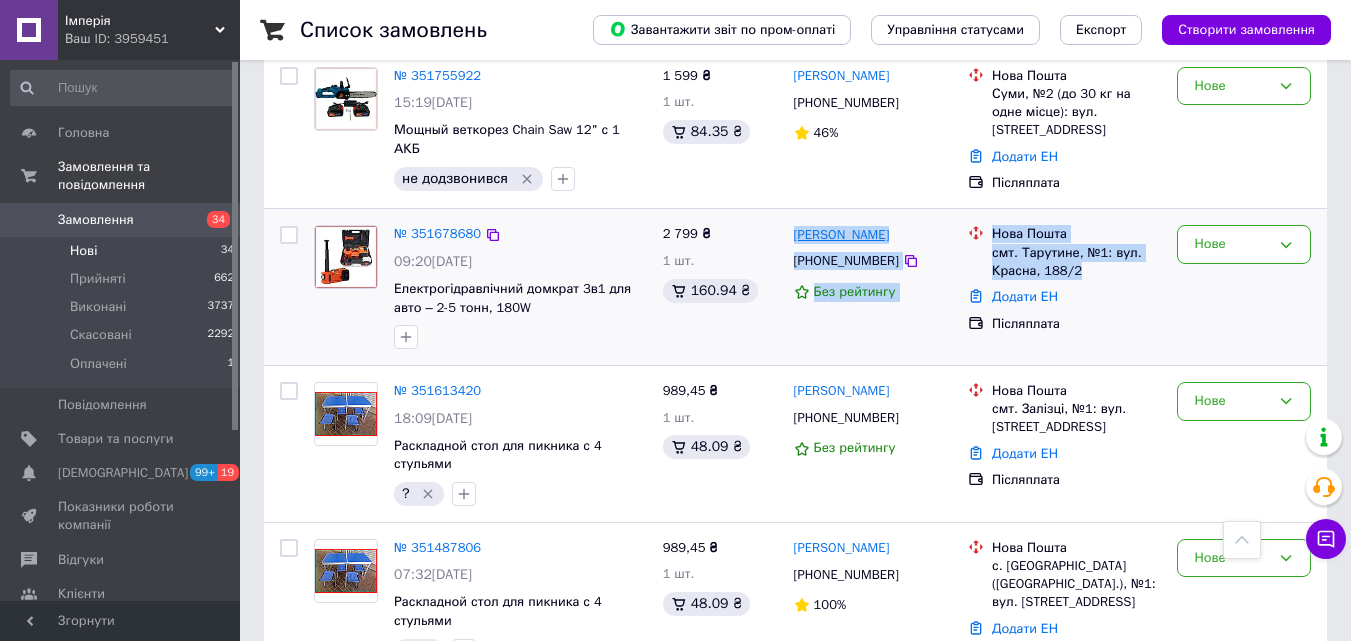 drag, startPoint x: 1084, startPoint y: 256, endPoint x: 795, endPoint y: 215, distance: 291.89383 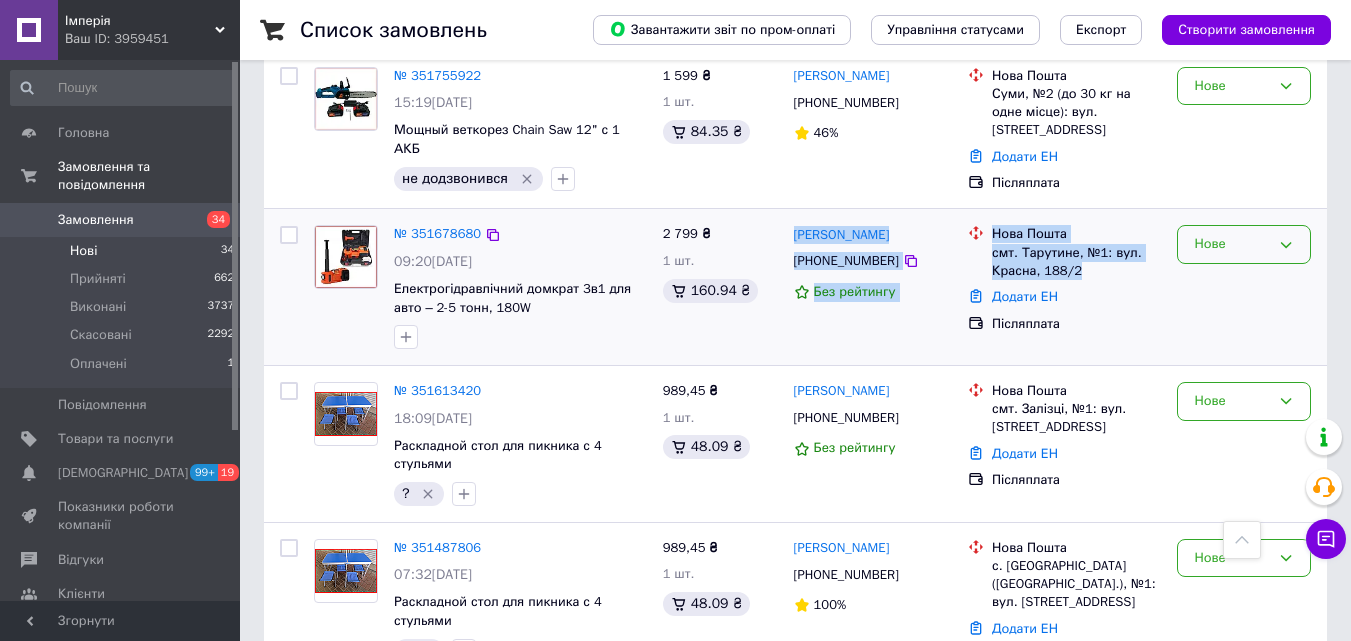 click on "Нове" at bounding box center [1232, 244] 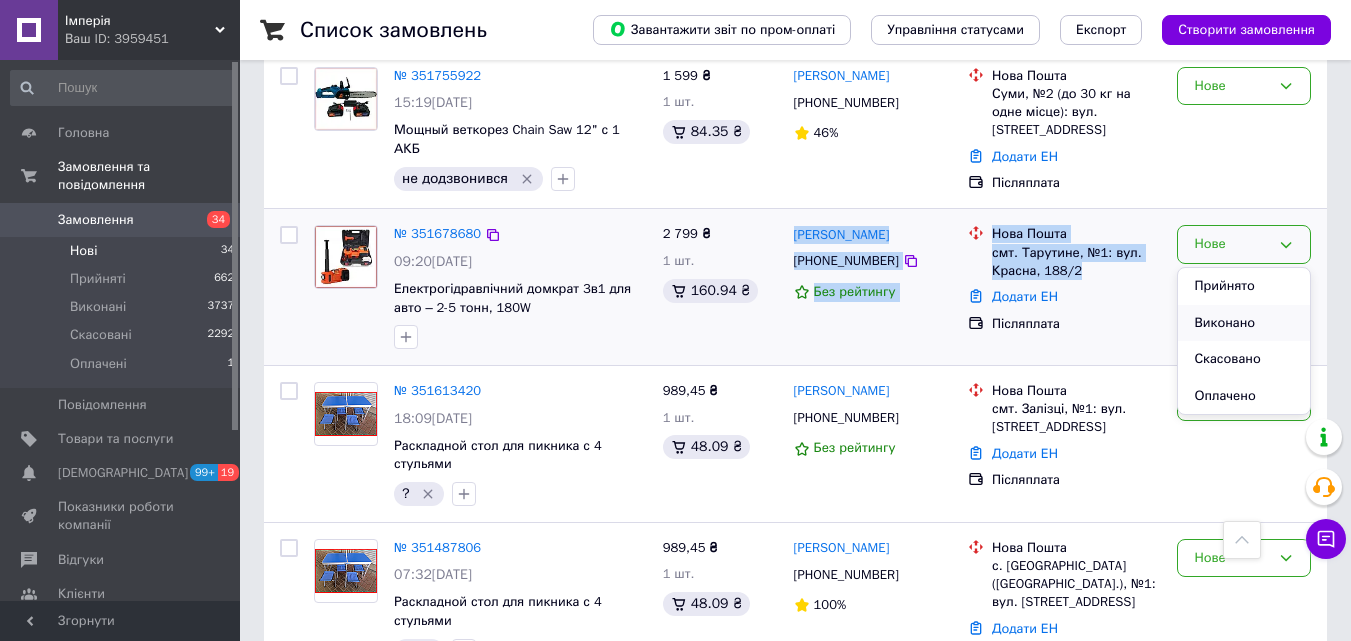 click on "Виконано" at bounding box center (1244, 323) 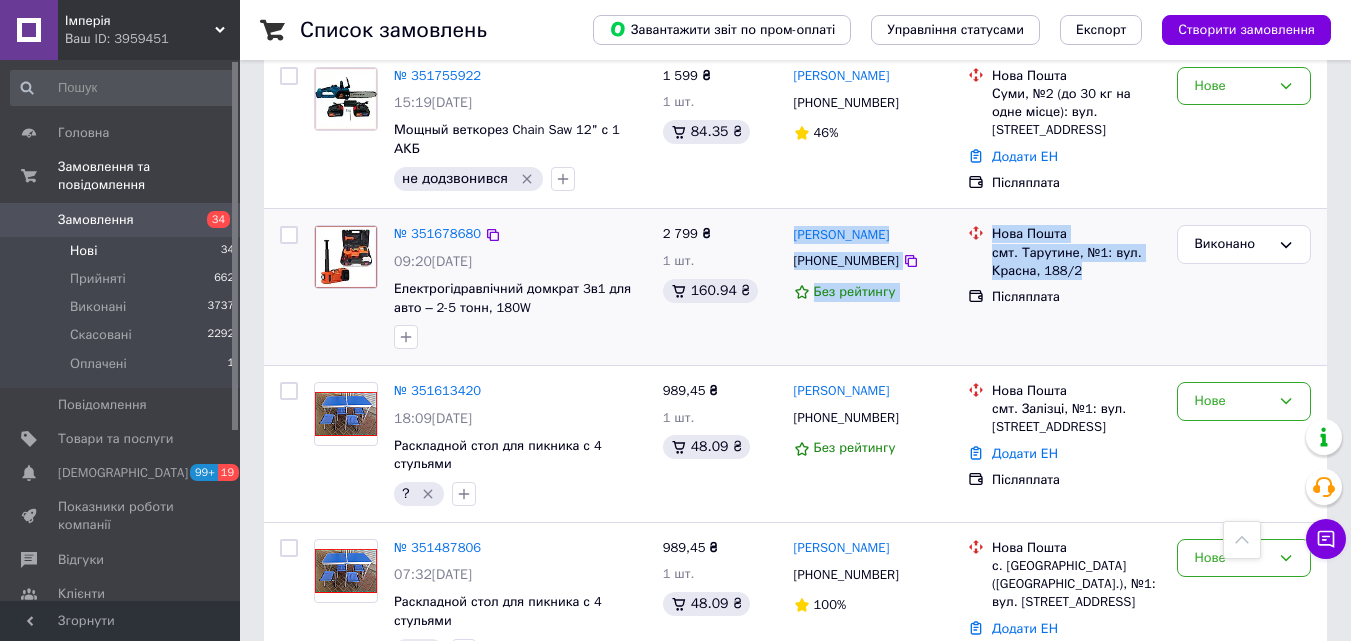 click on "Коля Иванов +380971868059 Без рейтингу" at bounding box center (873, 287) 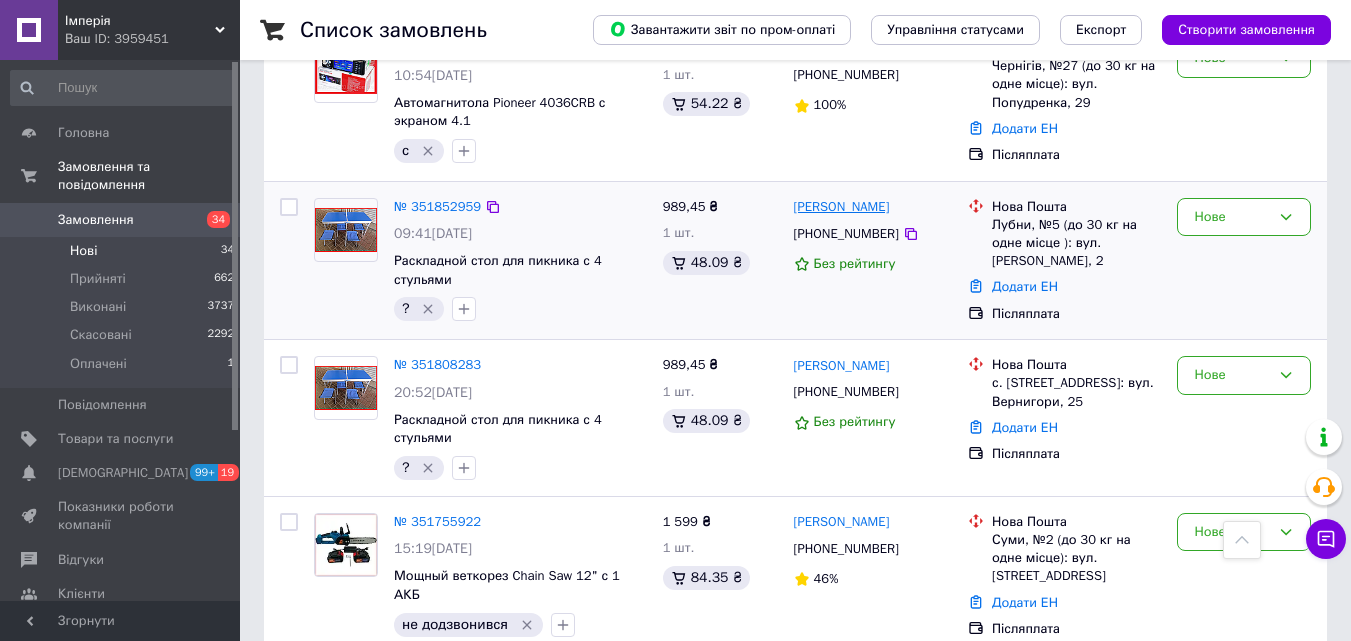 scroll, scrollTop: 1542, scrollLeft: 0, axis: vertical 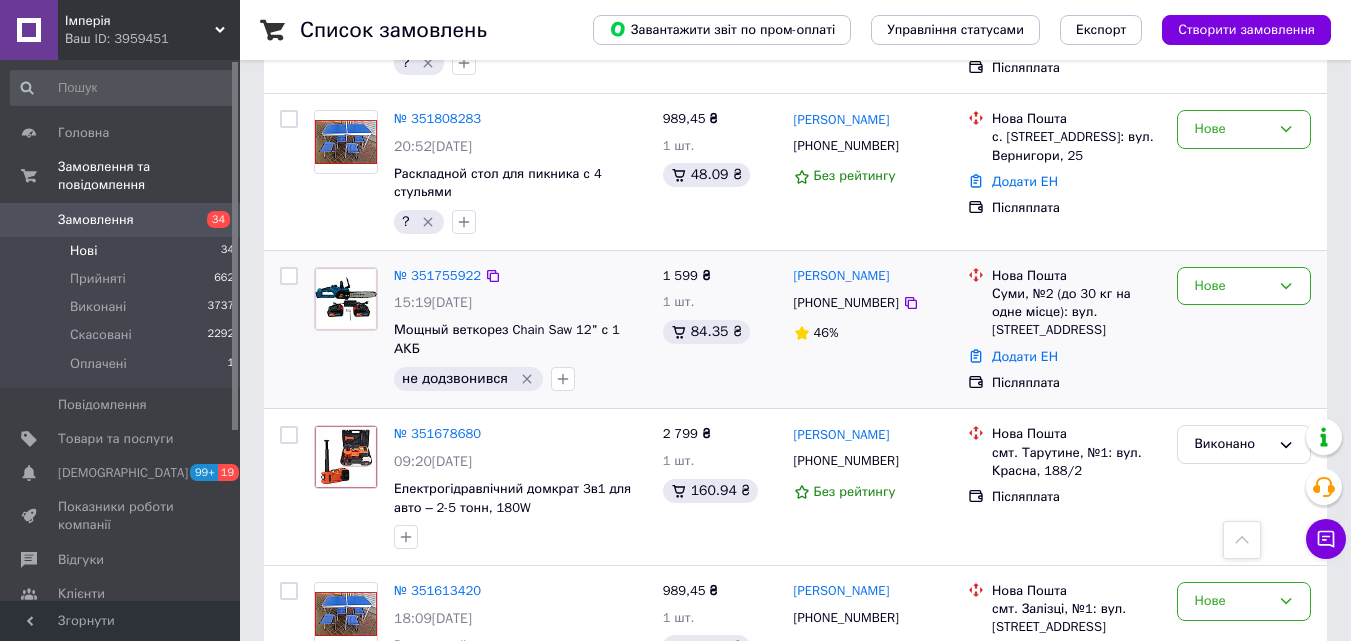 click on "1 599 ₴ 1 шт. 84.35 ₴" at bounding box center (720, 330) 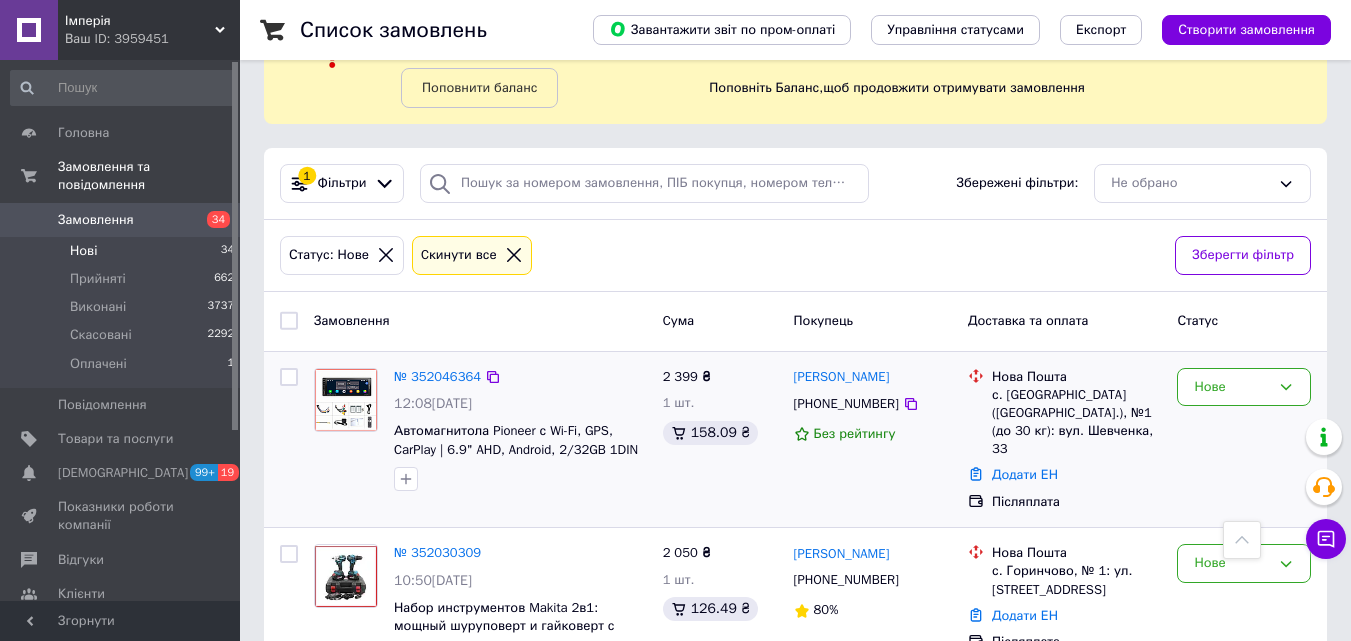 scroll, scrollTop: 0, scrollLeft: 0, axis: both 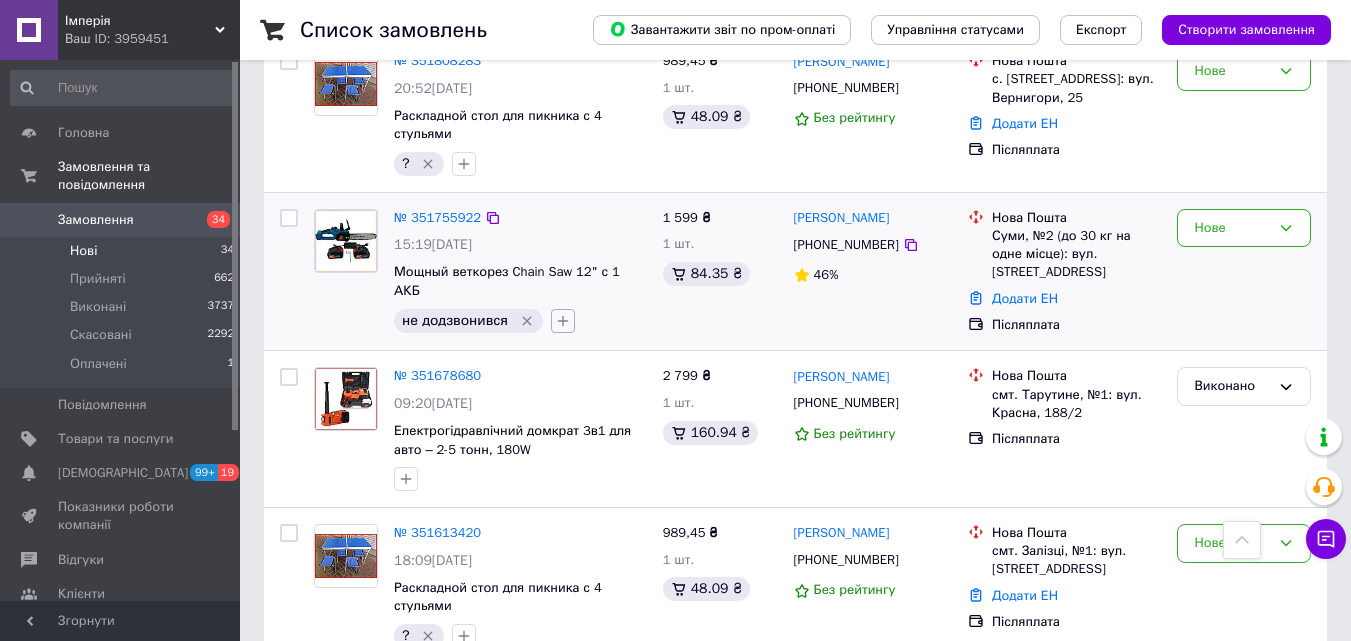 click at bounding box center (563, 321) 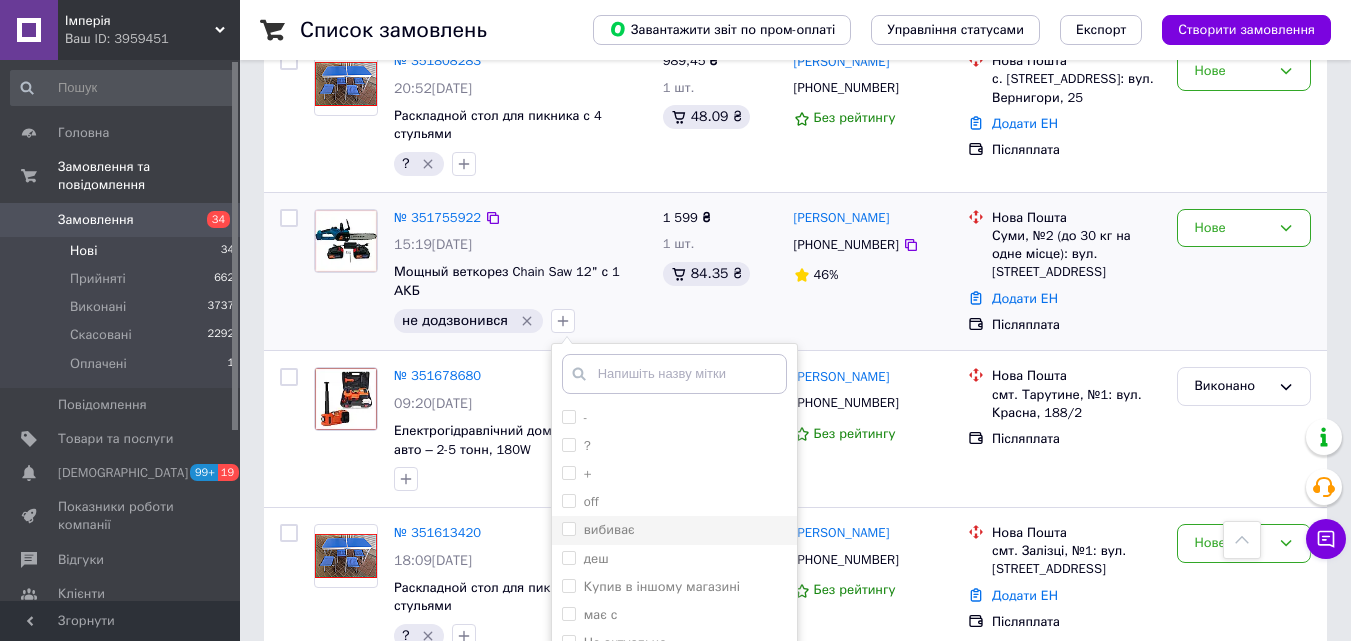 click on "вибиває" at bounding box center (674, 530) 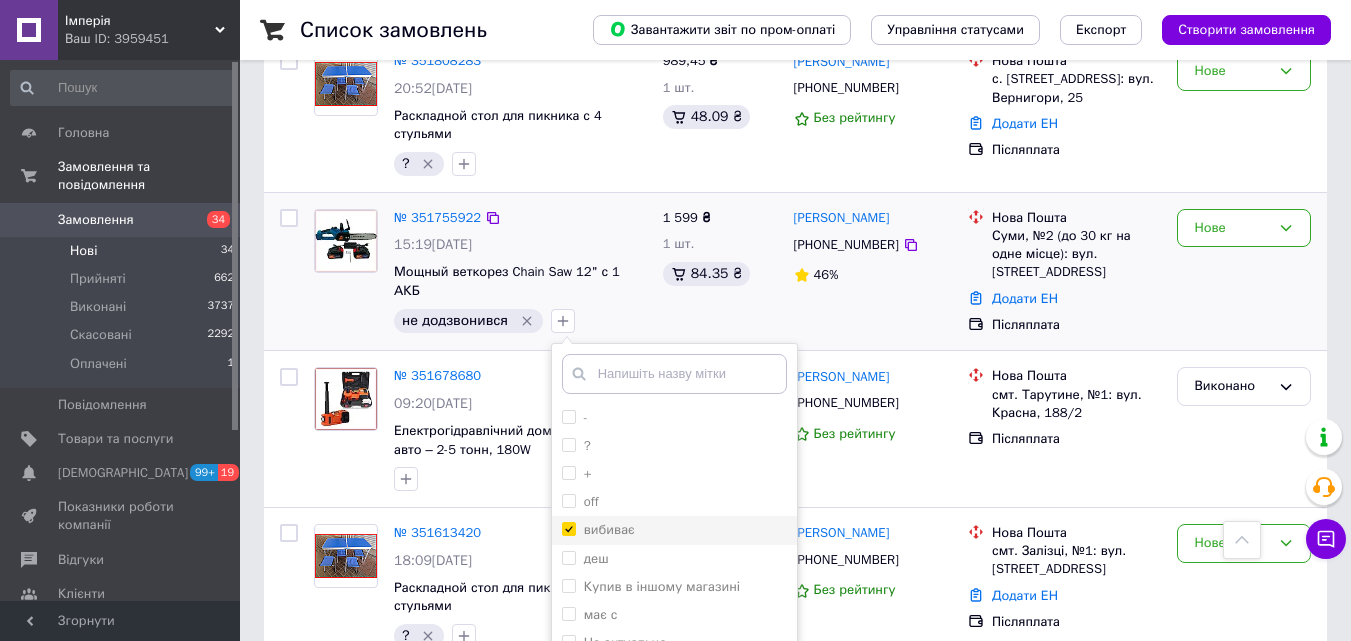 checkbox on "true" 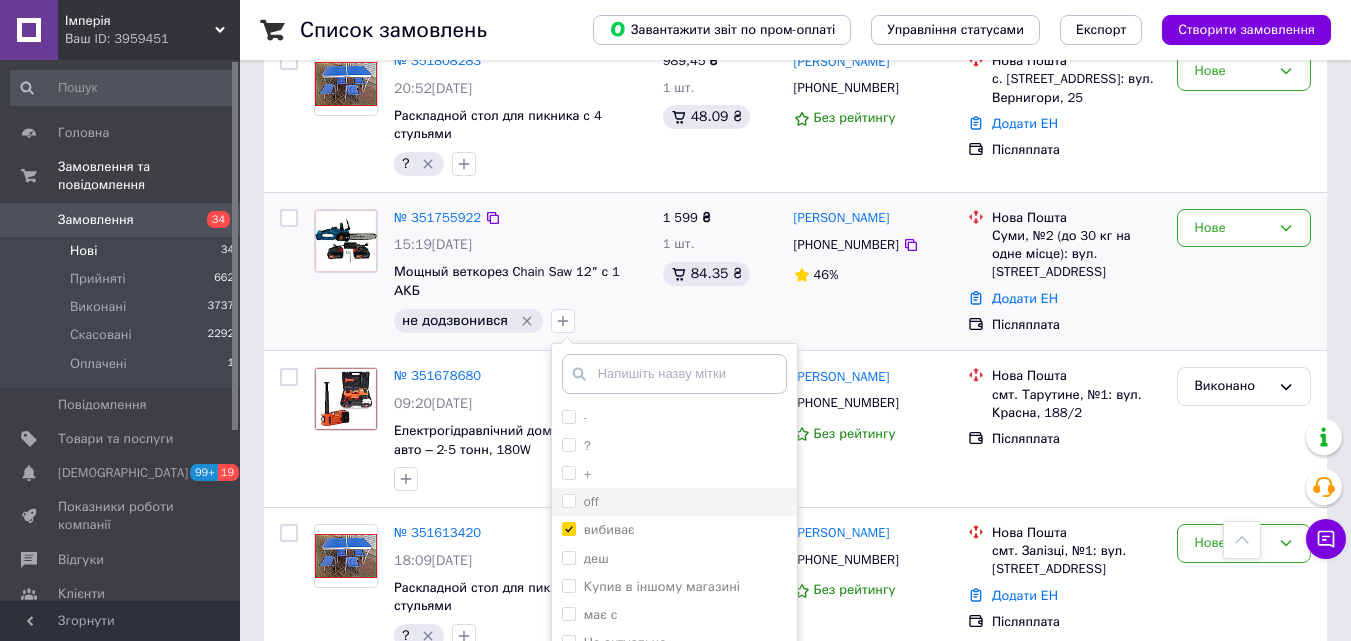 click on "off" at bounding box center (674, 502) 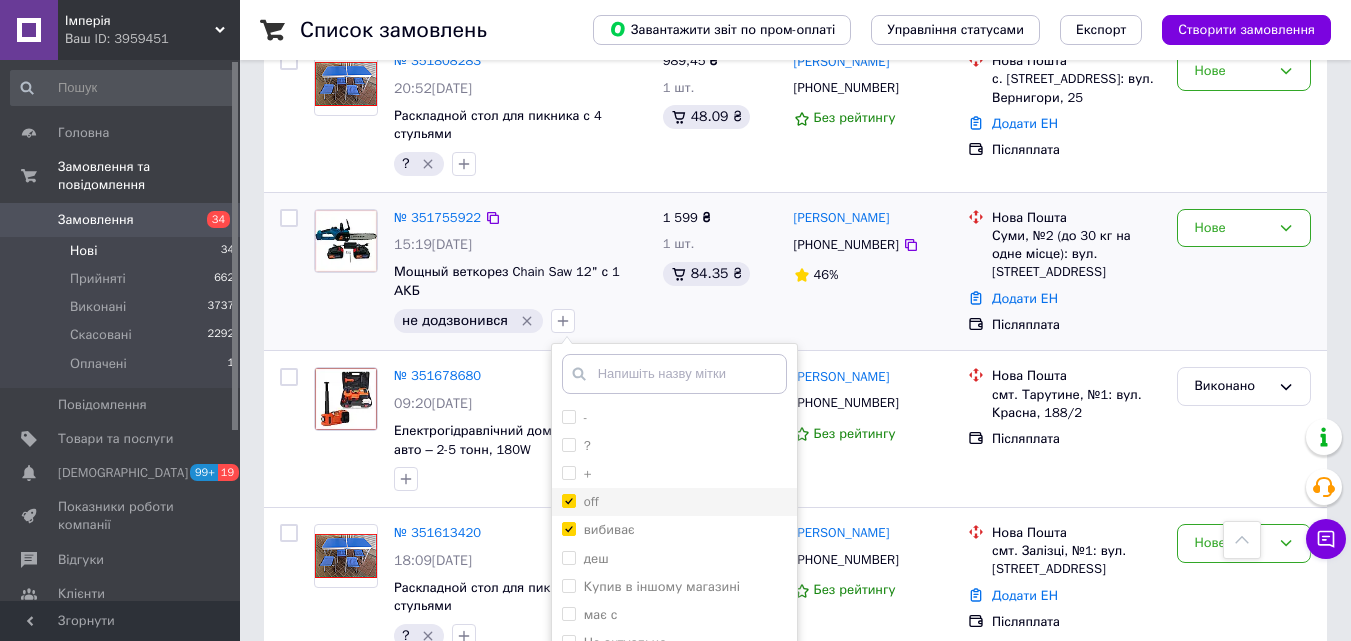 checkbox on "true" 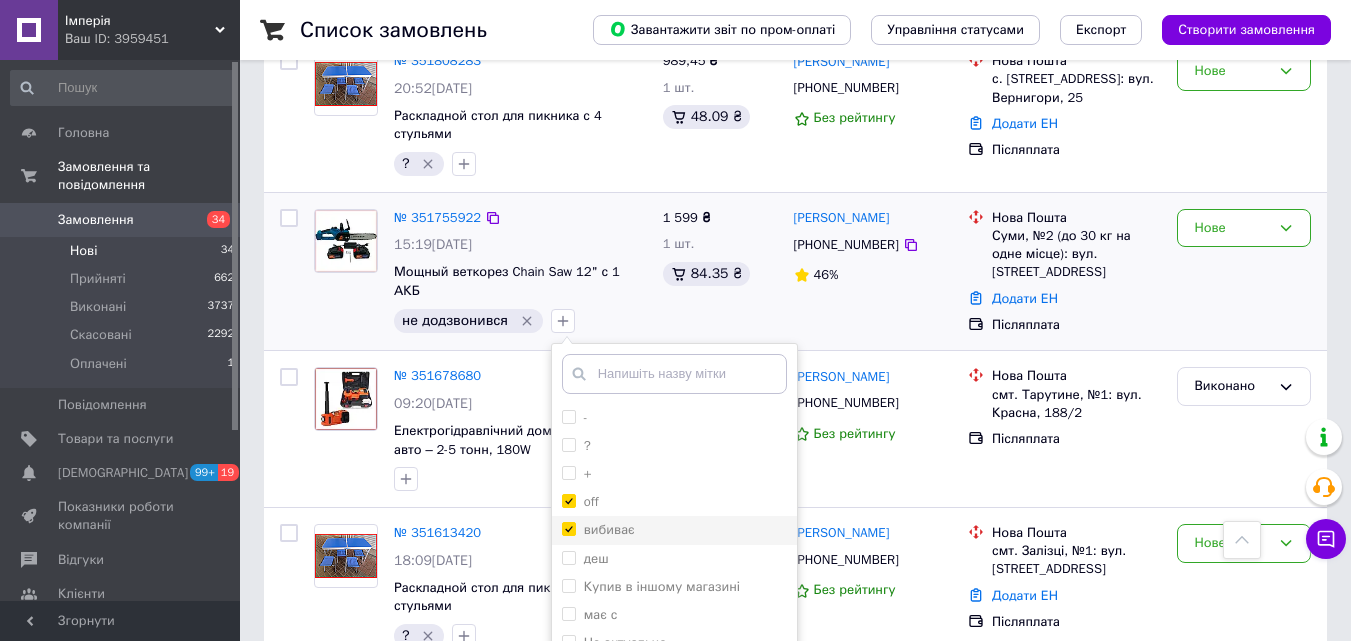 click on "вибиває" at bounding box center (609, 529) 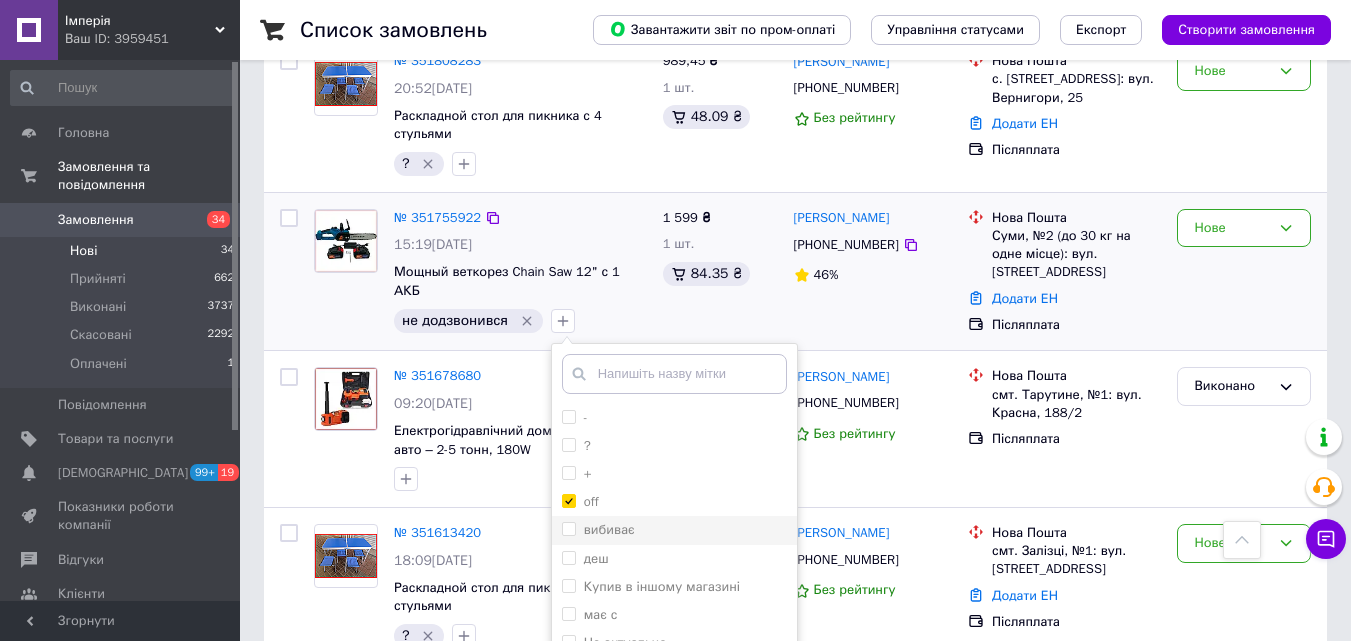 checkbox on "false" 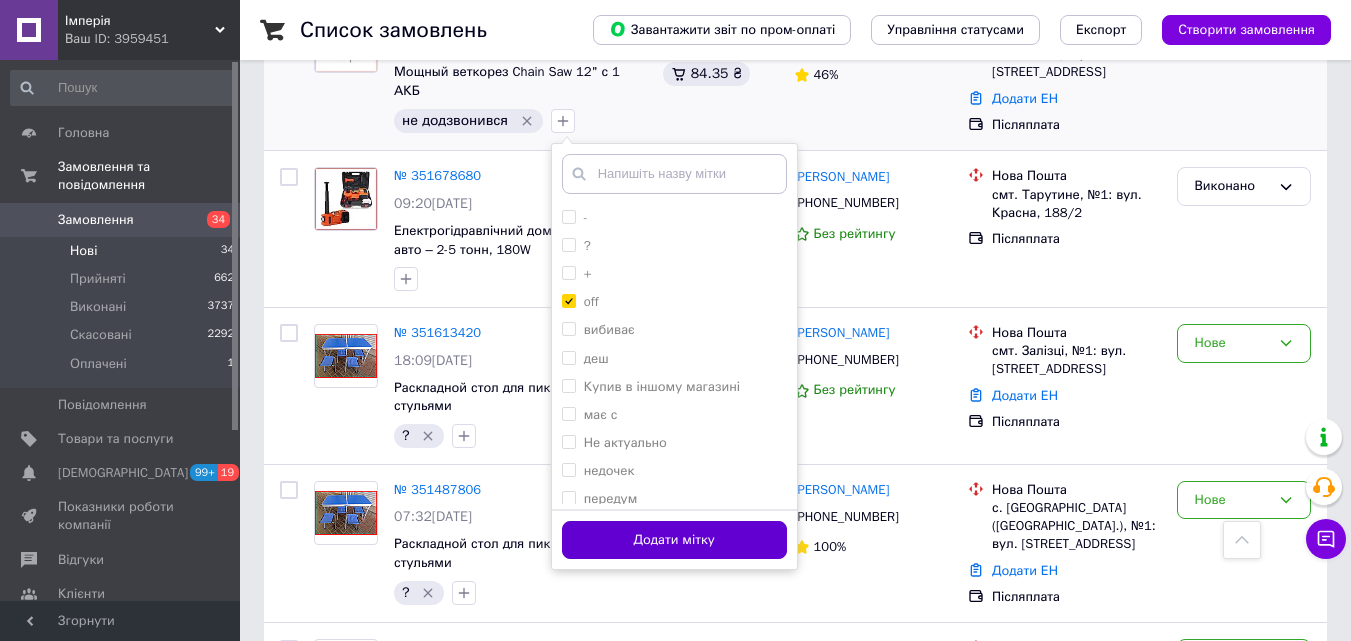click on "Додати мітку" at bounding box center [674, 540] 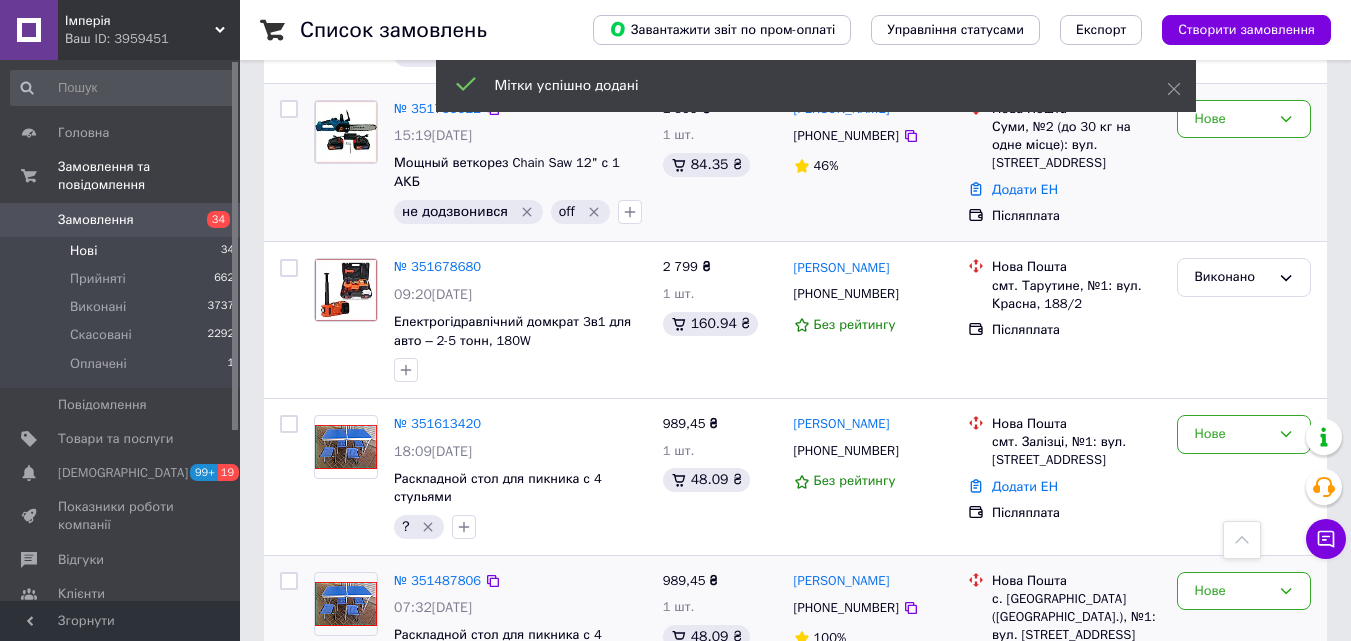 scroll, scrollTop: 1500, scrollLeft: 0, axis: vertical 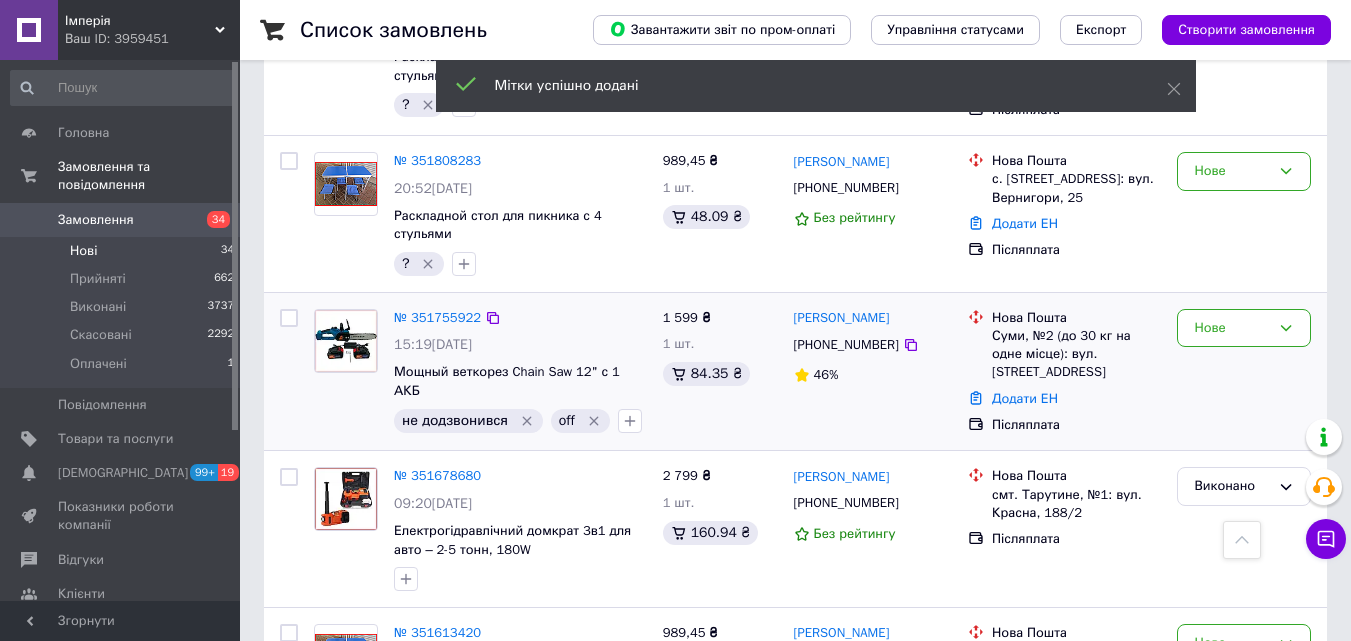 click 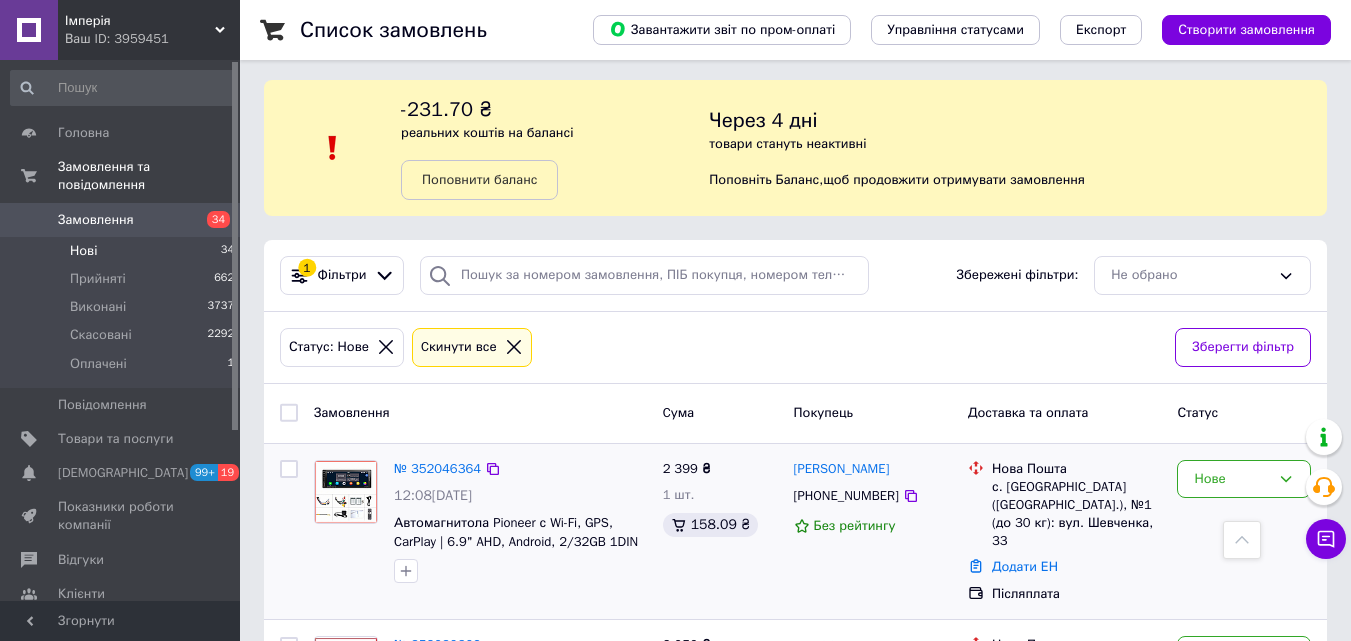 scroll, scrollTop: 0, scrollLeft: 0, axis: both 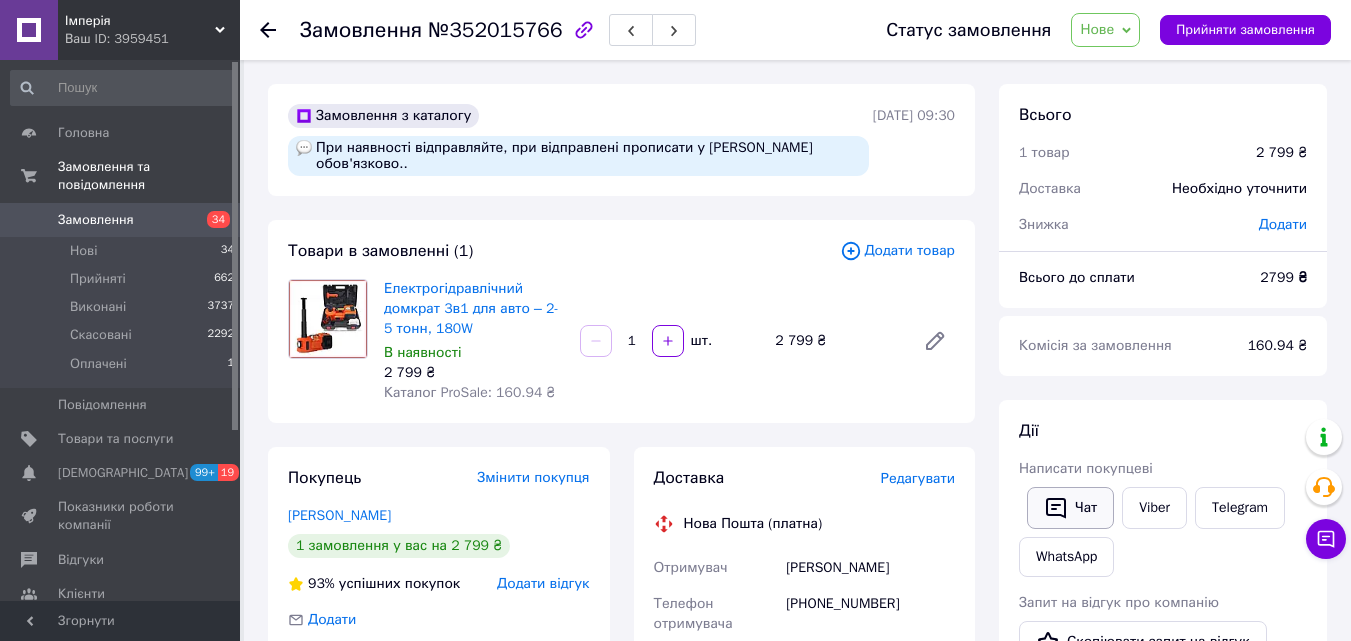 click on "Чат" at bounding box center [1070, 508] 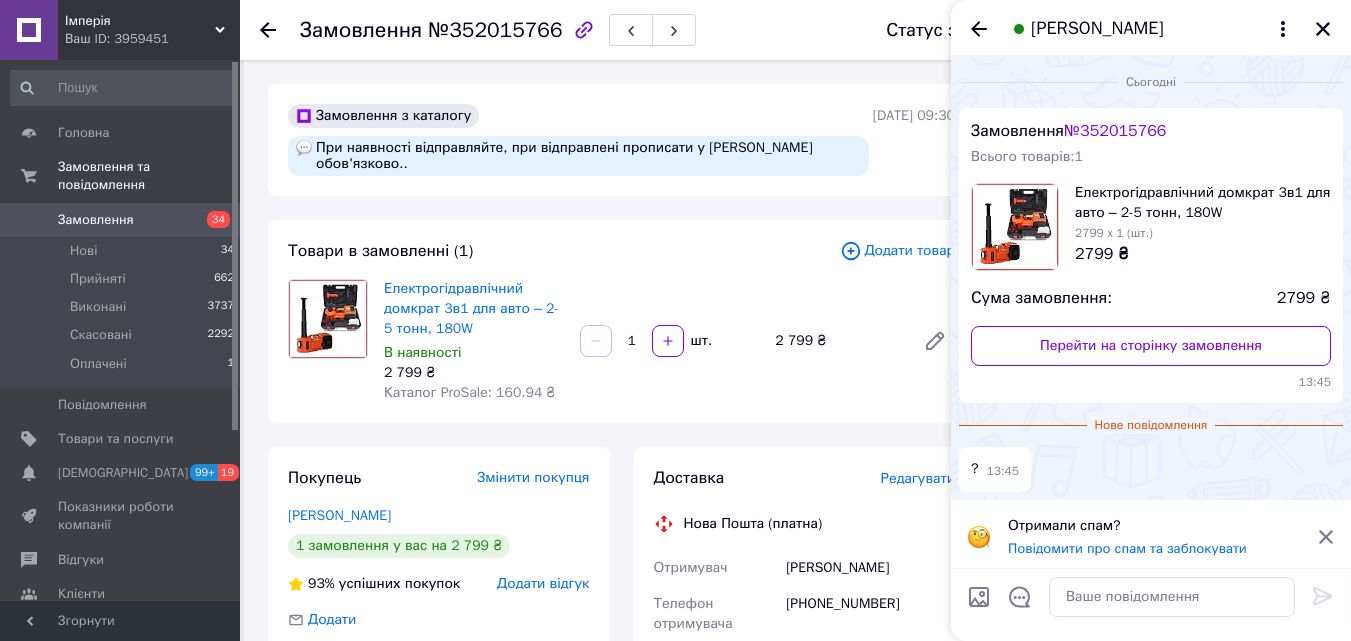scroll, scrollTop: 5, scrollLeft: 0, axis: vertical 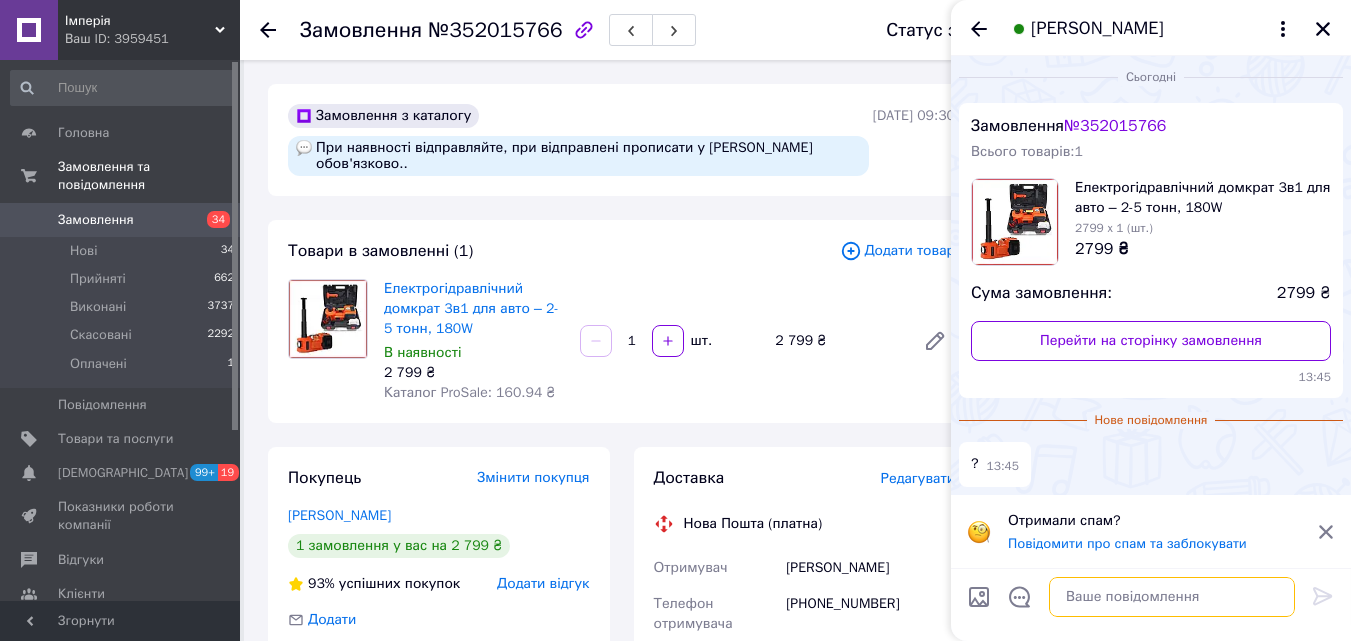 click at bounding box center (1172, 597) 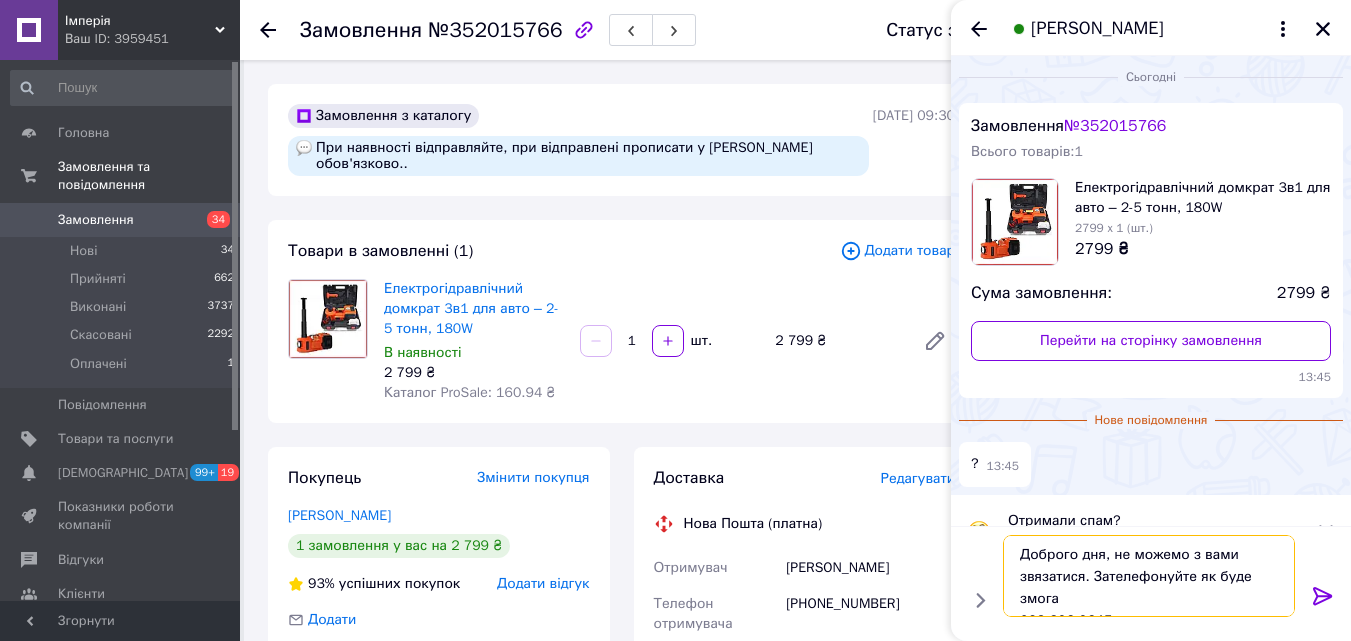 scroll, scrollTop: 14, scrollLeft: 0, axis: vertical 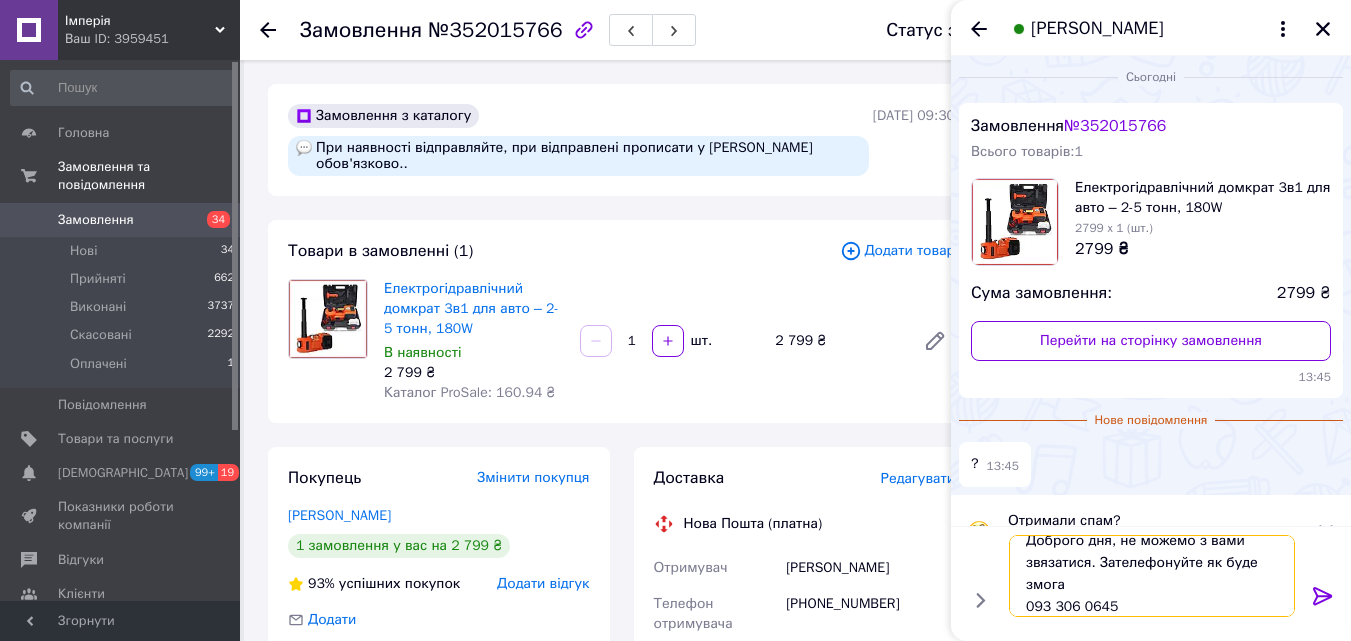 type 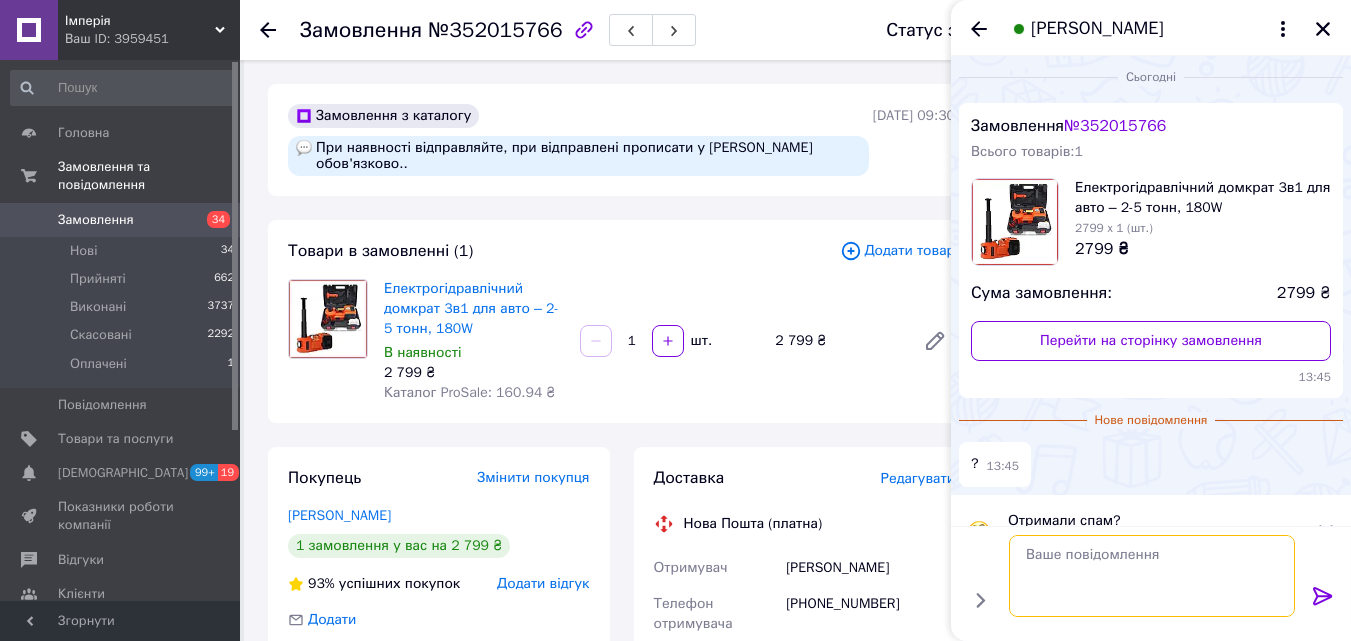 scroll, scrollTop: 0, scrollLeft: 0, axis: both 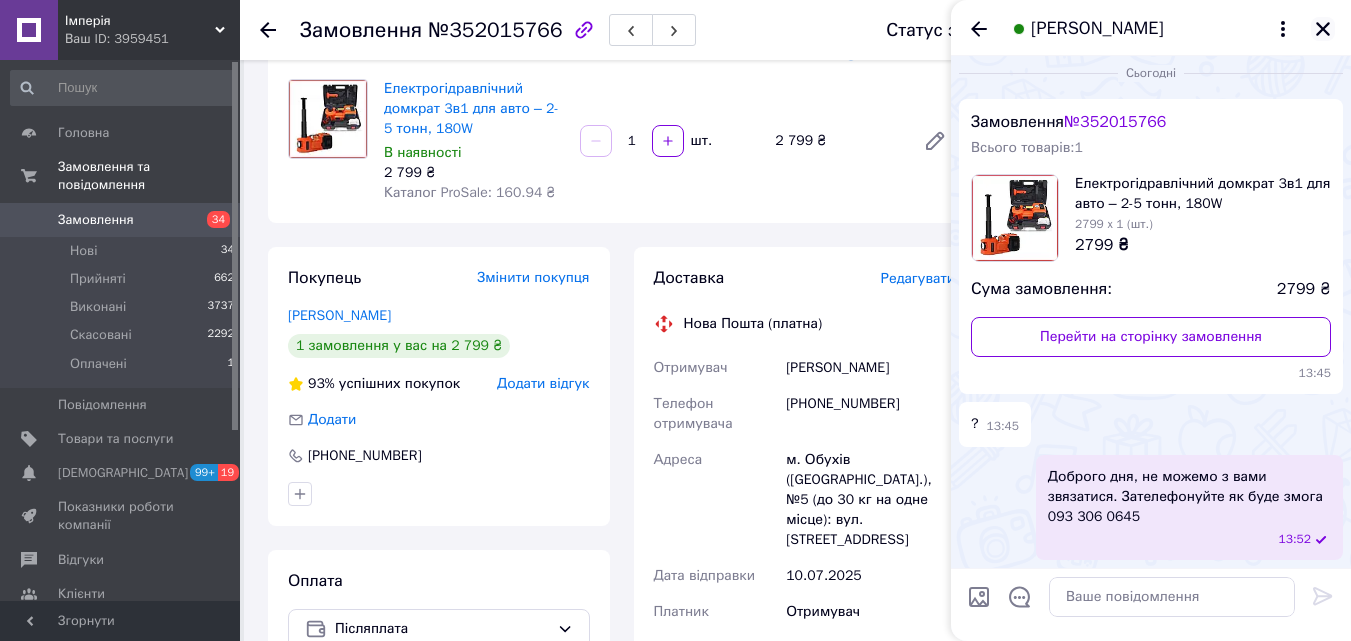 click at bounding box center [1323, 29] 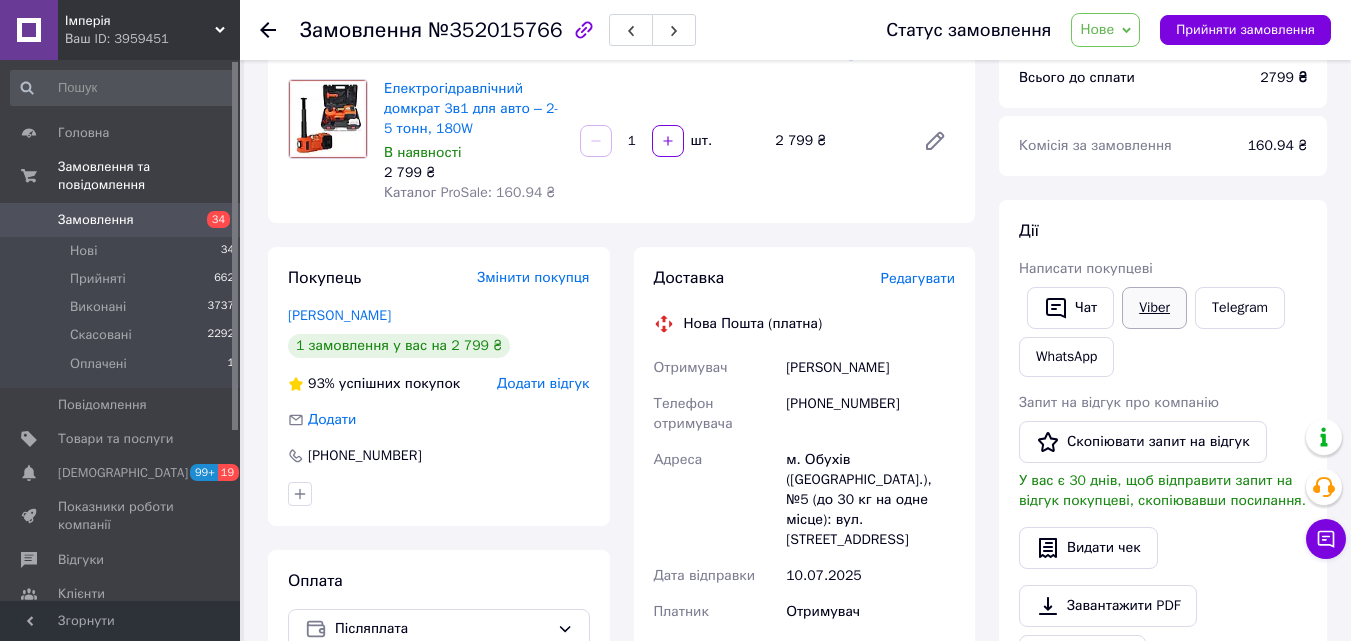 click on "Viber" at bounding box center (1154, 308) 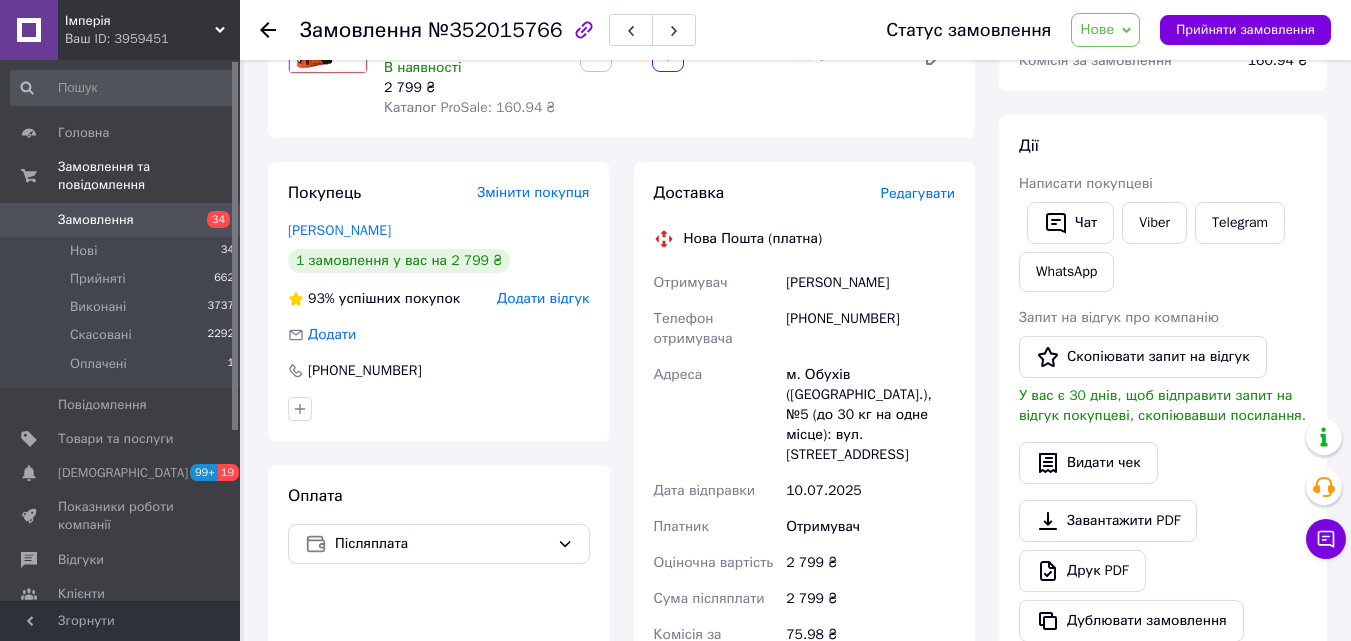 scroll, scrollTop: 0, scrollLeft: 0, axis: both 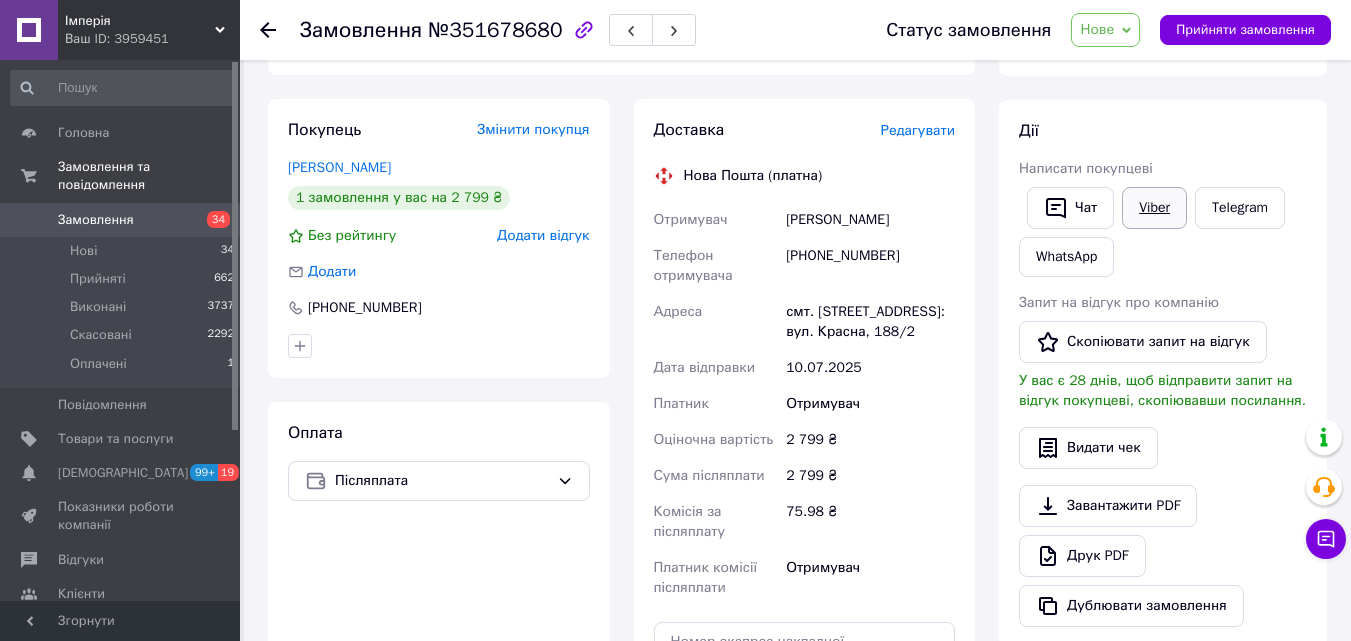 click on "Viber" at bounding box center [1154, 208] 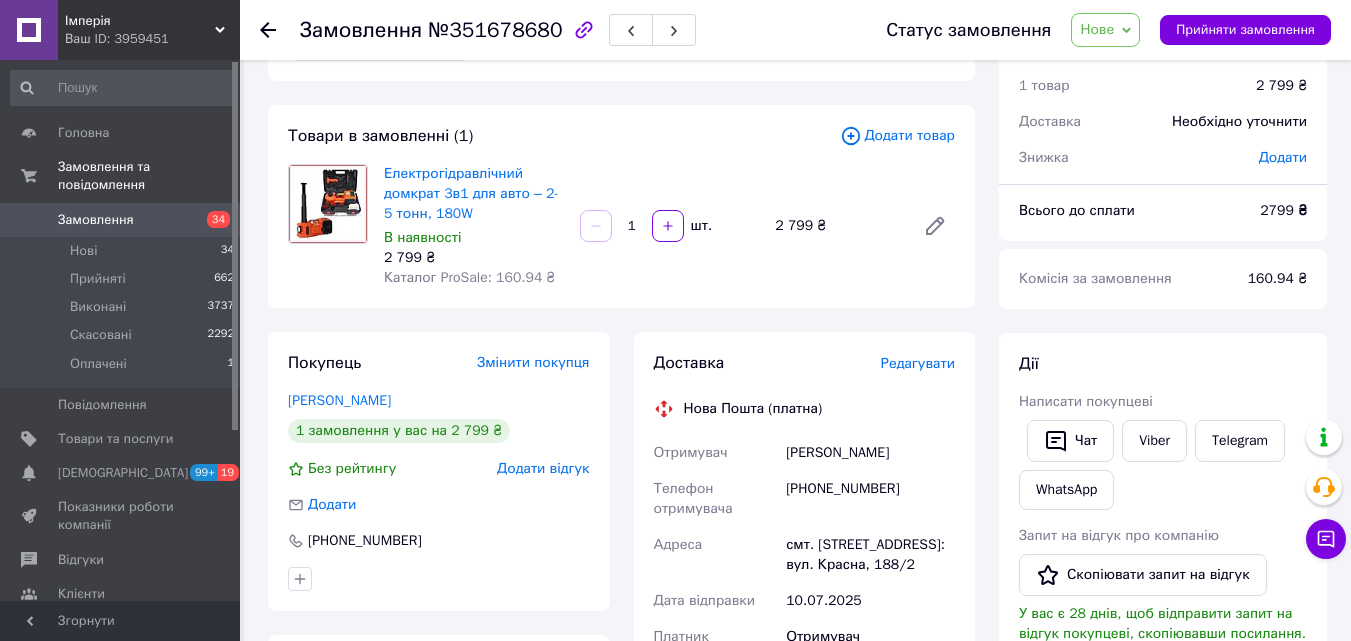 scroll, scrollTop: 100, scrollLeft: 0, axis: vertical 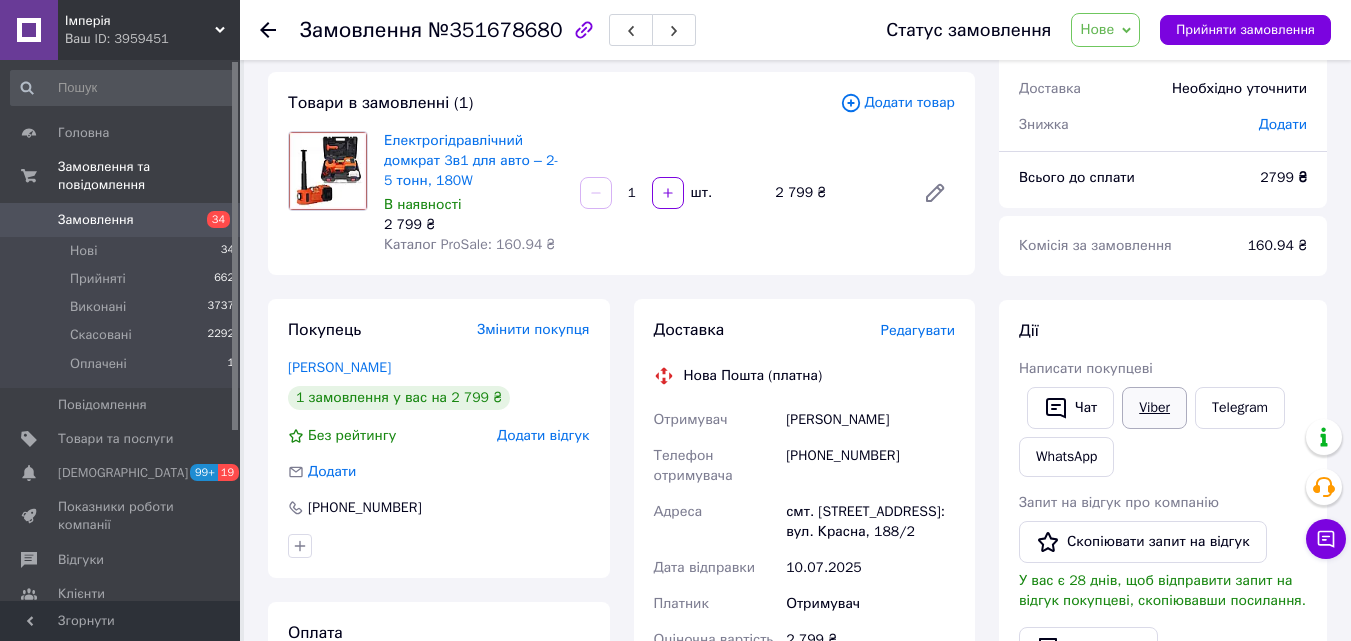 click on "Viber" at bounding box center [1154, 408] 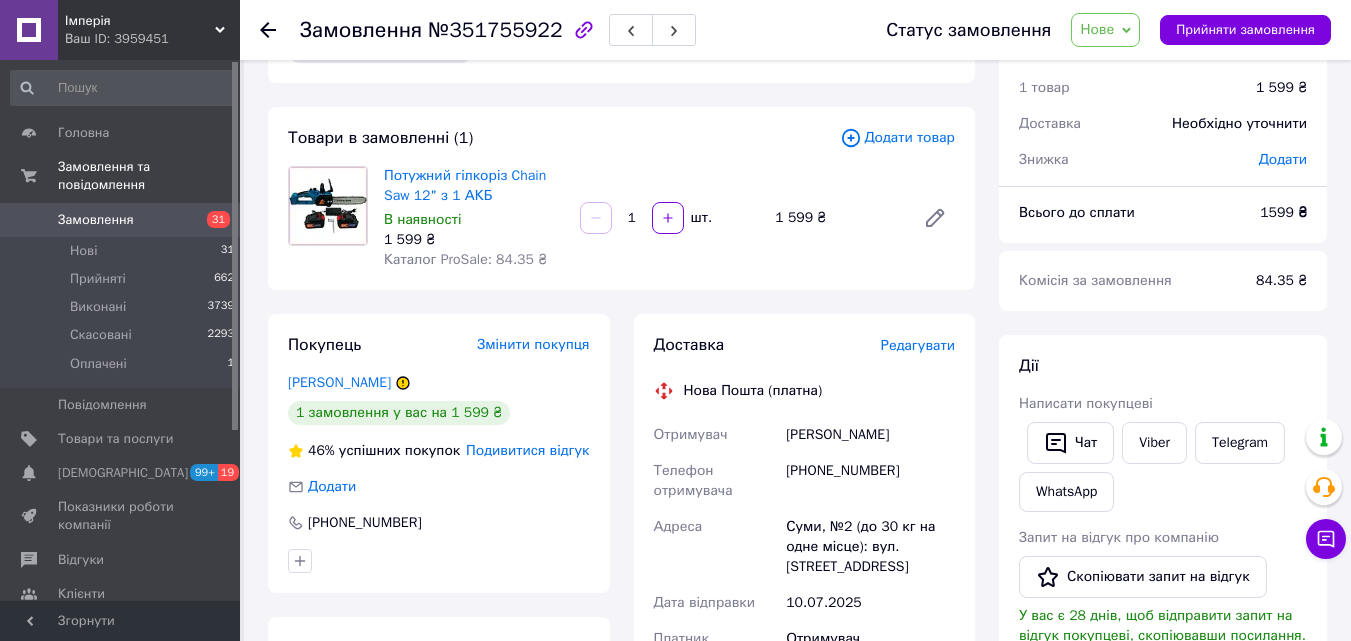 scroll, scrollTop: 100, scrollLeft: 0, axis: vertical 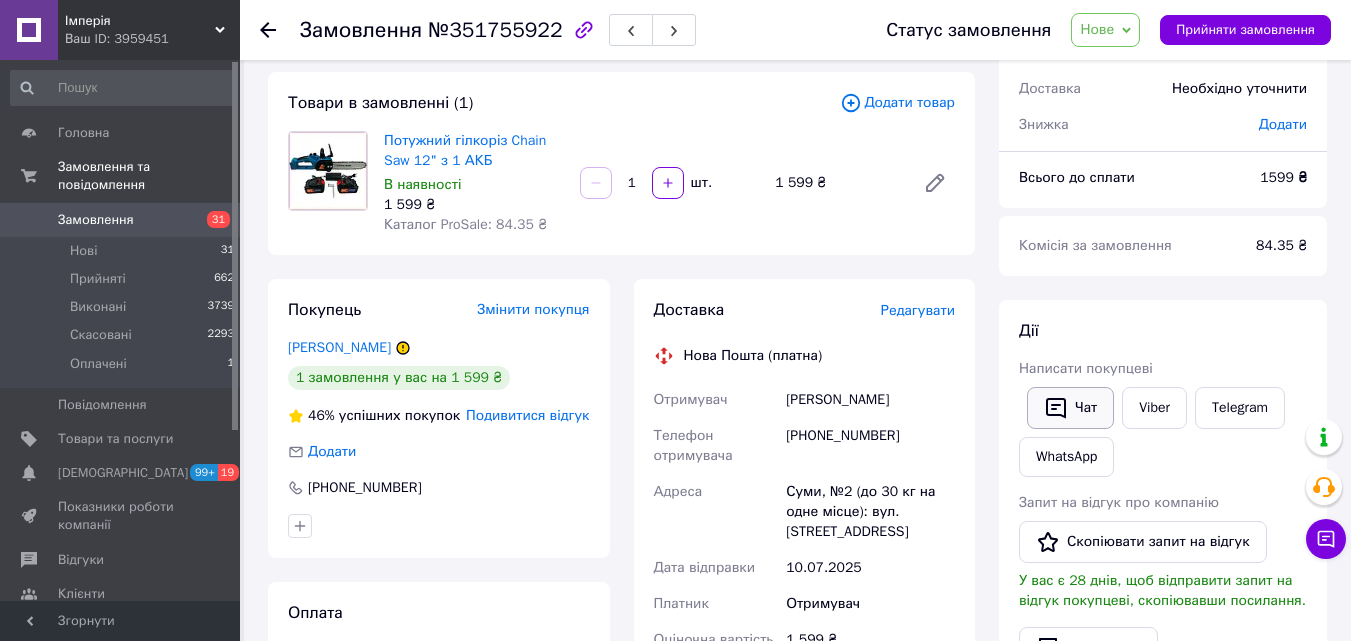 click on "Чат" at bounding box center (1070, 408) 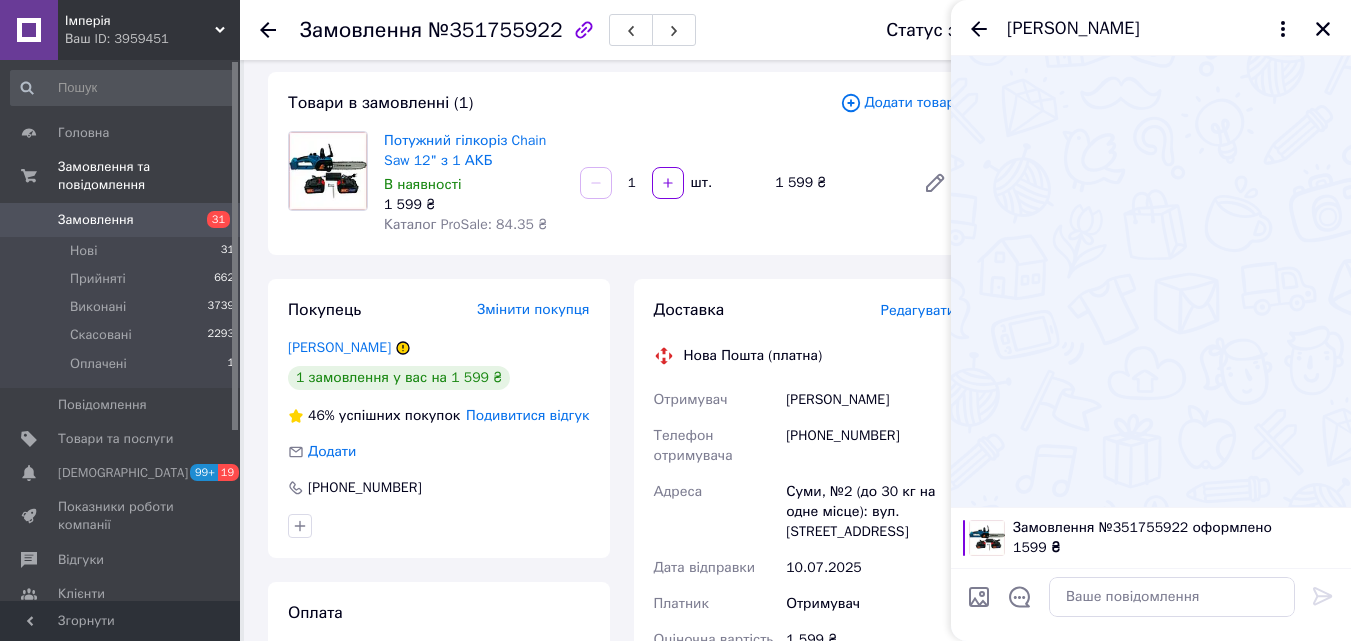 click on "Покупець Змінити покупця [PERSON_NAME] 1 замовлення у вас на 1 599 ₴ 46%   успішних покупок Подивитися відгук Додати [PHONE_NUMBER] Оплата Післяплата" at bounding box center [439, 649] 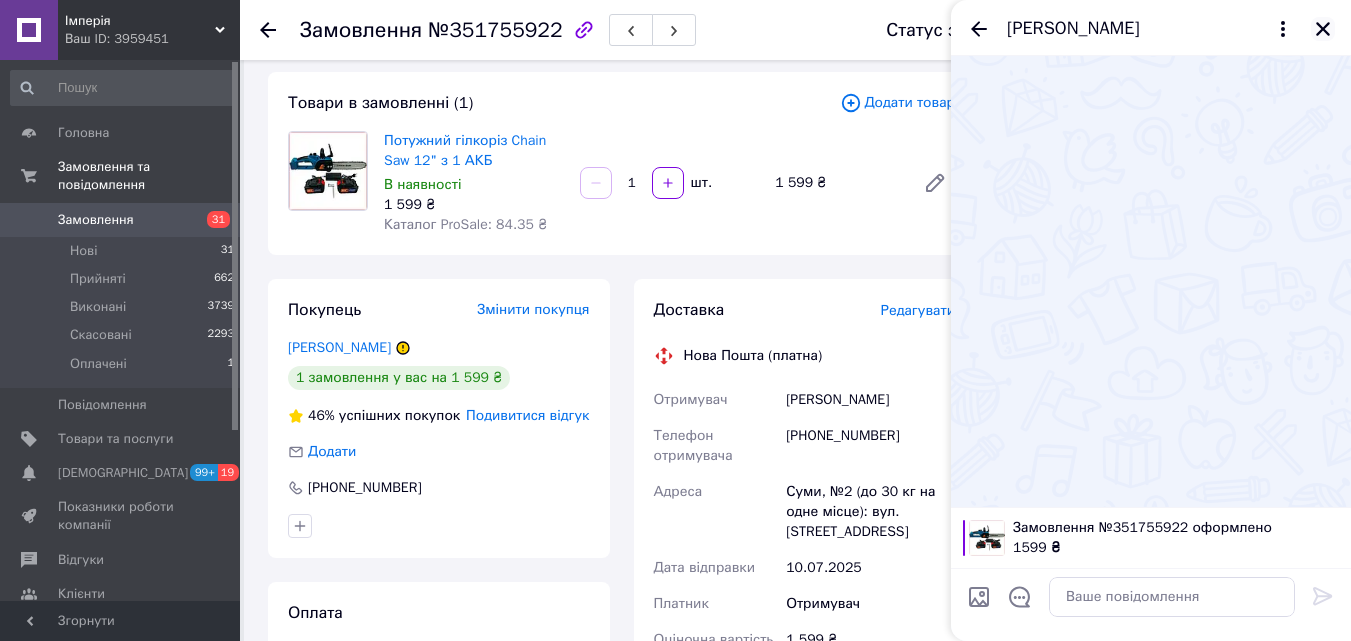 click 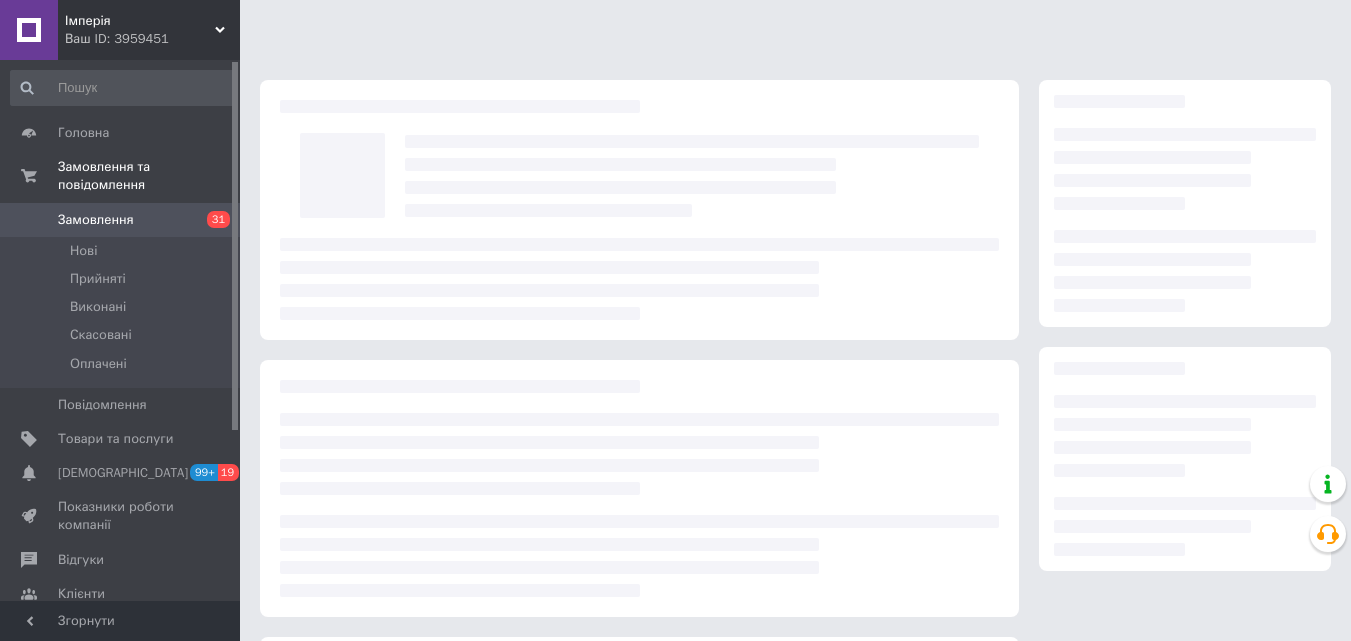 scroll, scrollTop: 0, scrollLeft: 0, axis: both 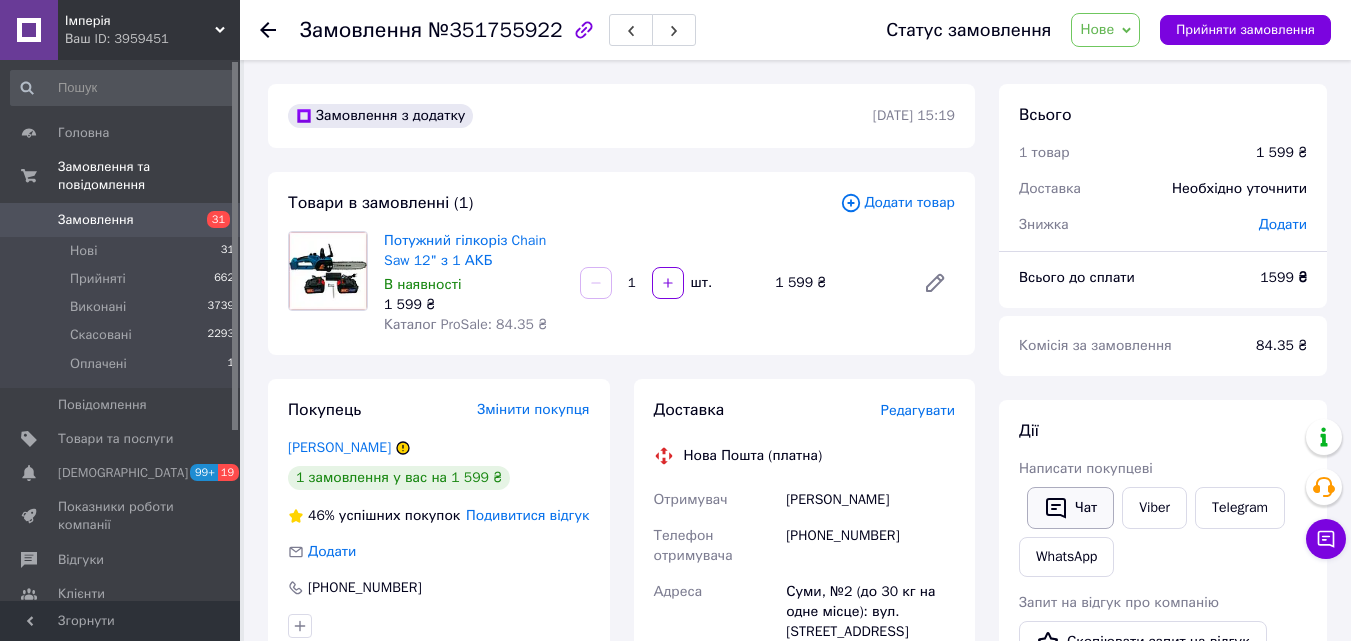 click on "Чат" at bounding box center (1070, 508) 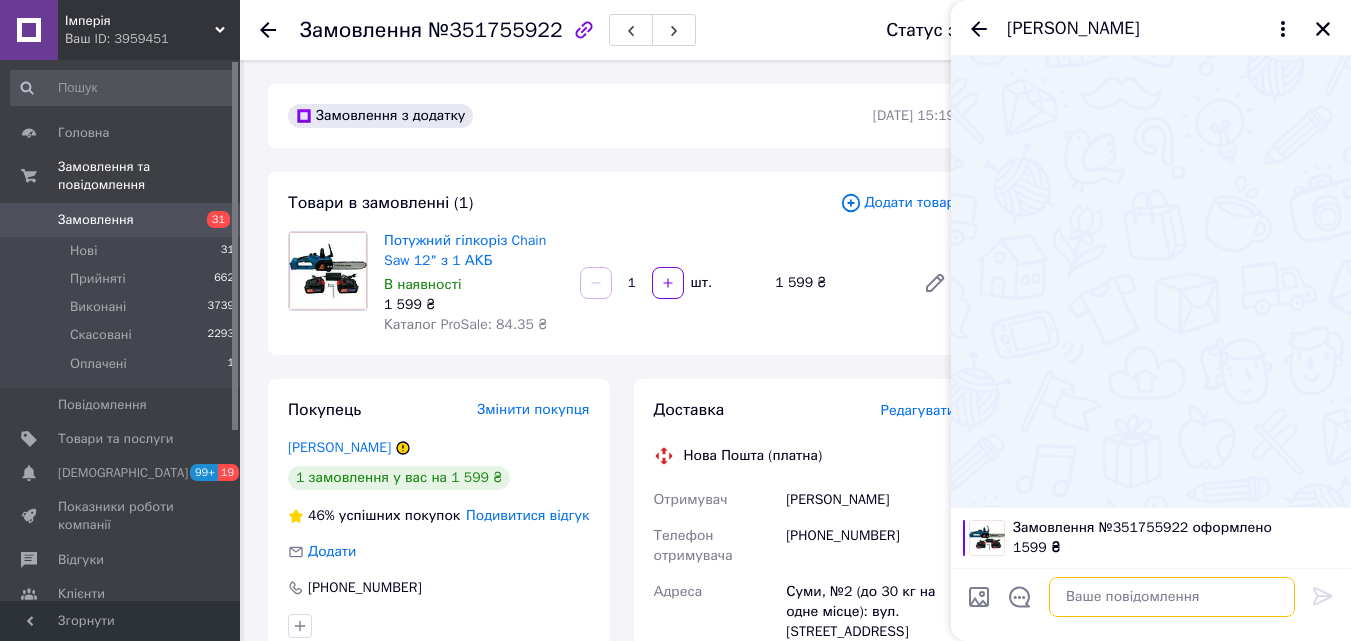 click at bounding box center [1172, 597] 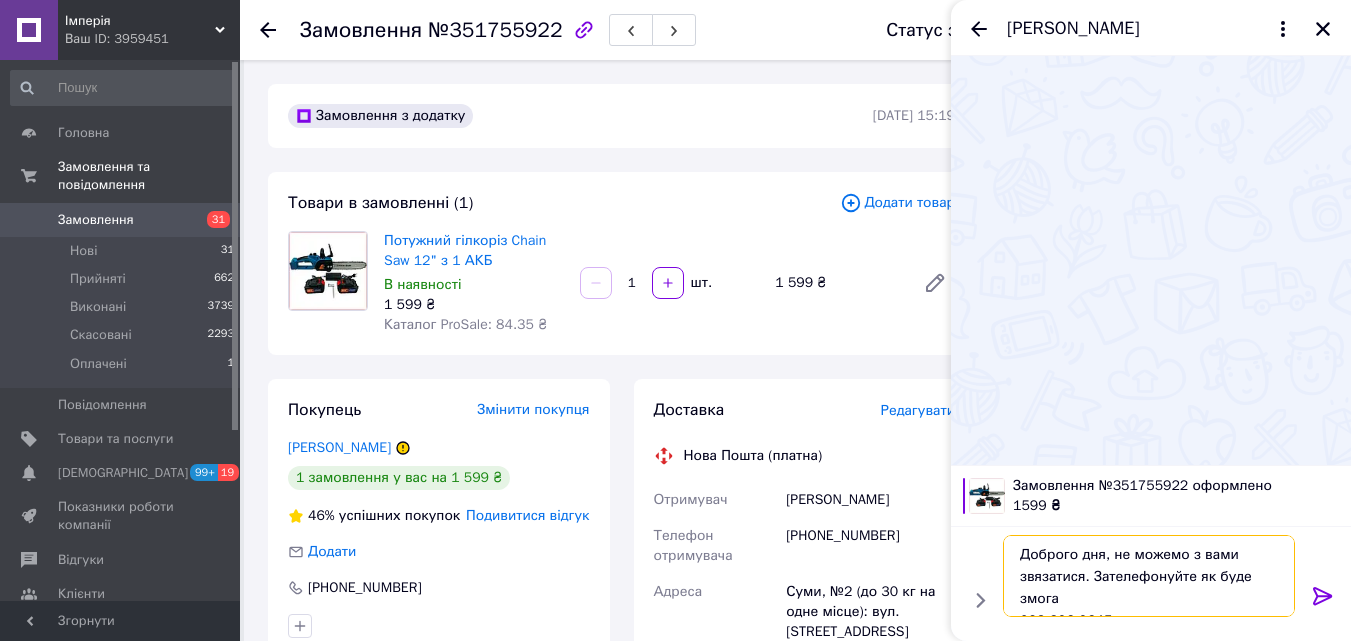 scroll, scrollTop: 14, scrollLeft: 0, axis: vertical 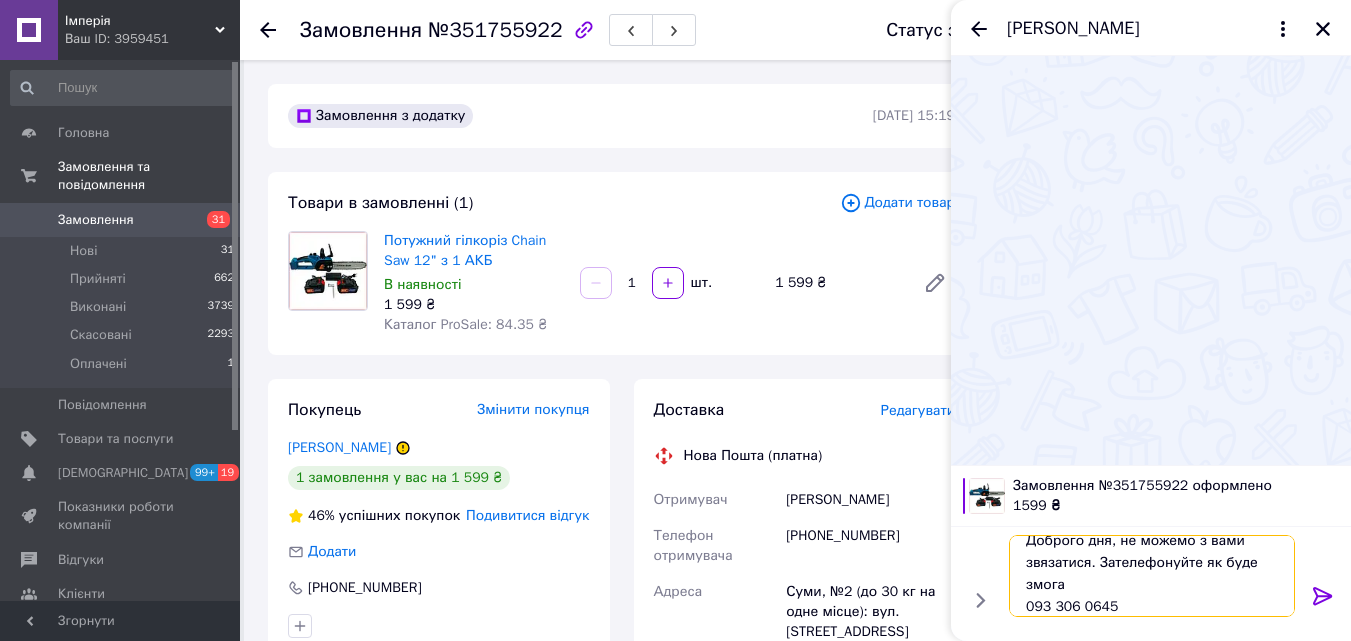 type on "Доброго дня, не можемо з вами звязатися. Зателефонуйте як буде змога
093 306 0645" 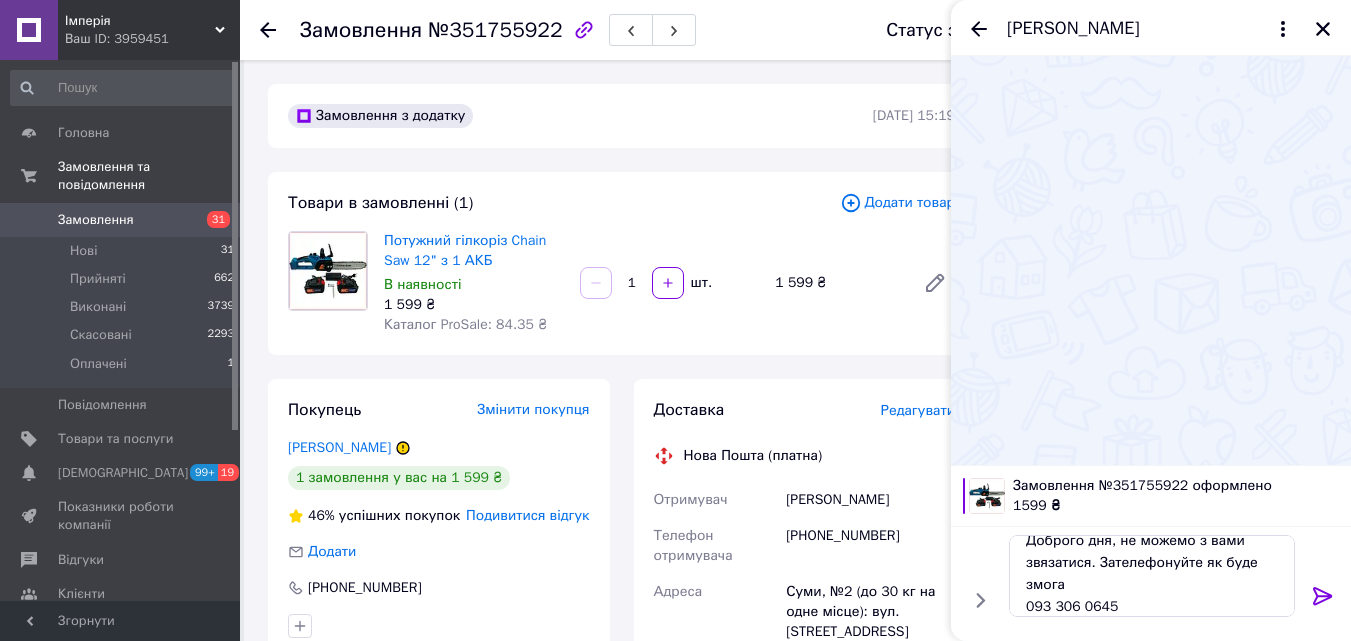 click 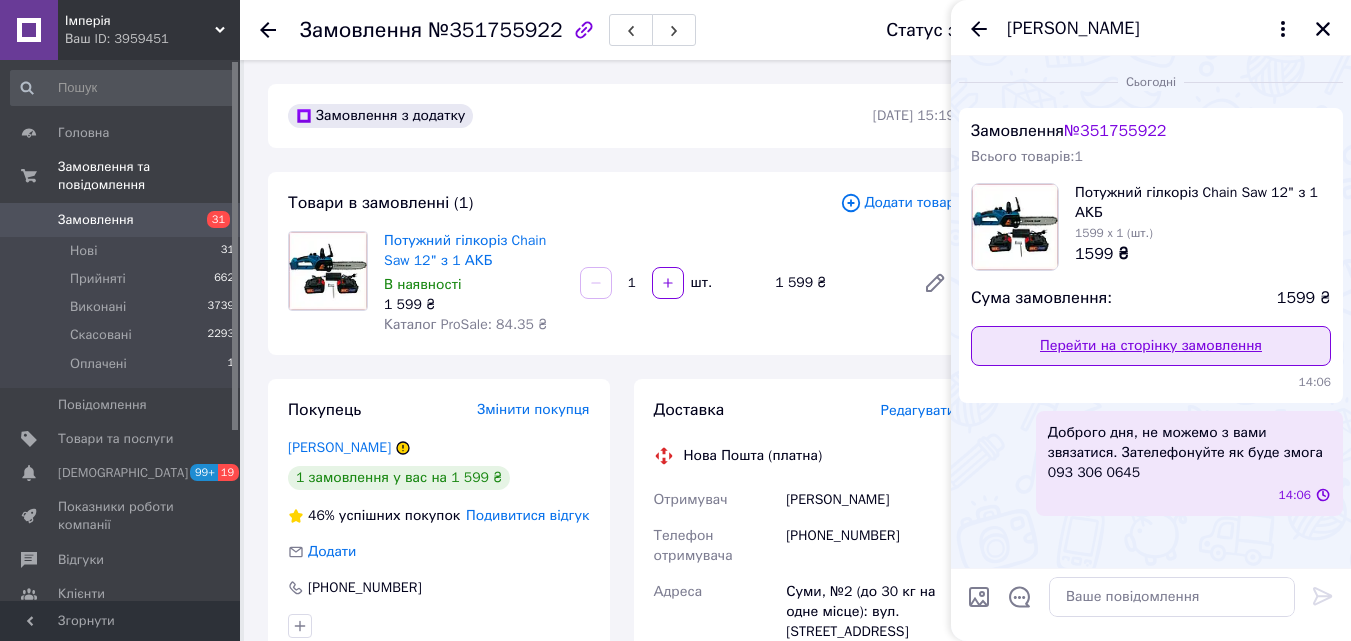 scroll, scrollTop: 0, scrollLeft: 0, axis: both 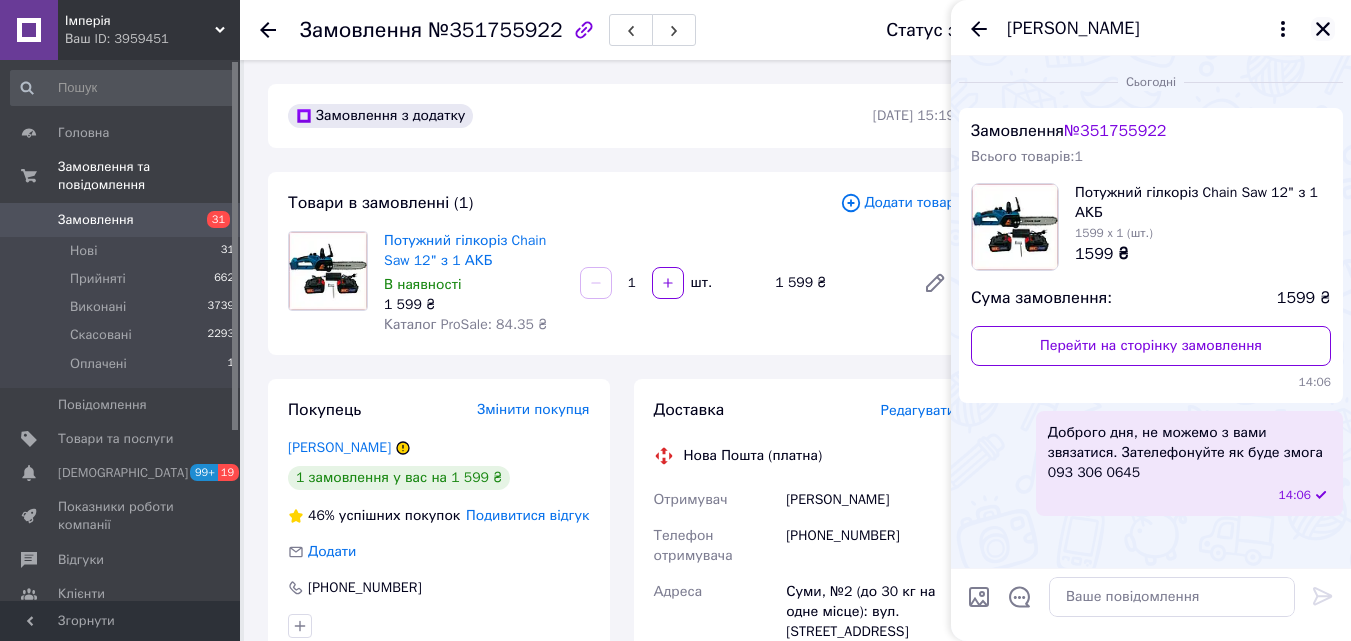 click 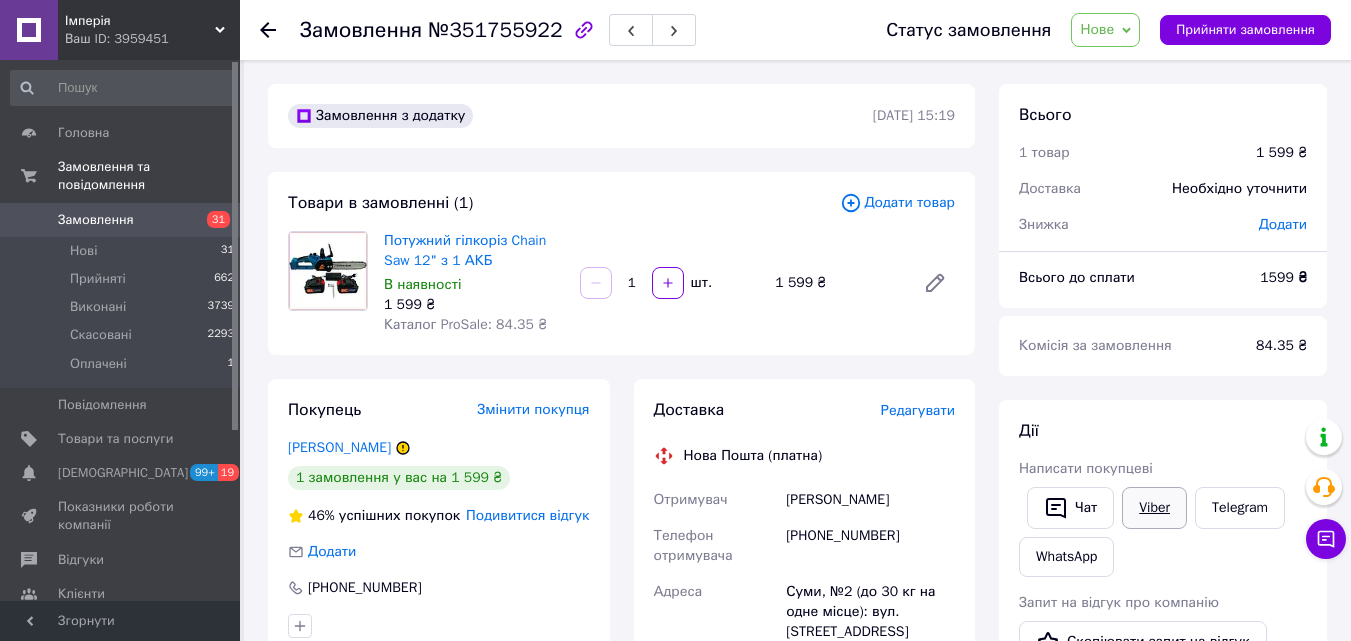 click on "Viber" at bounding box center (1154, 508) 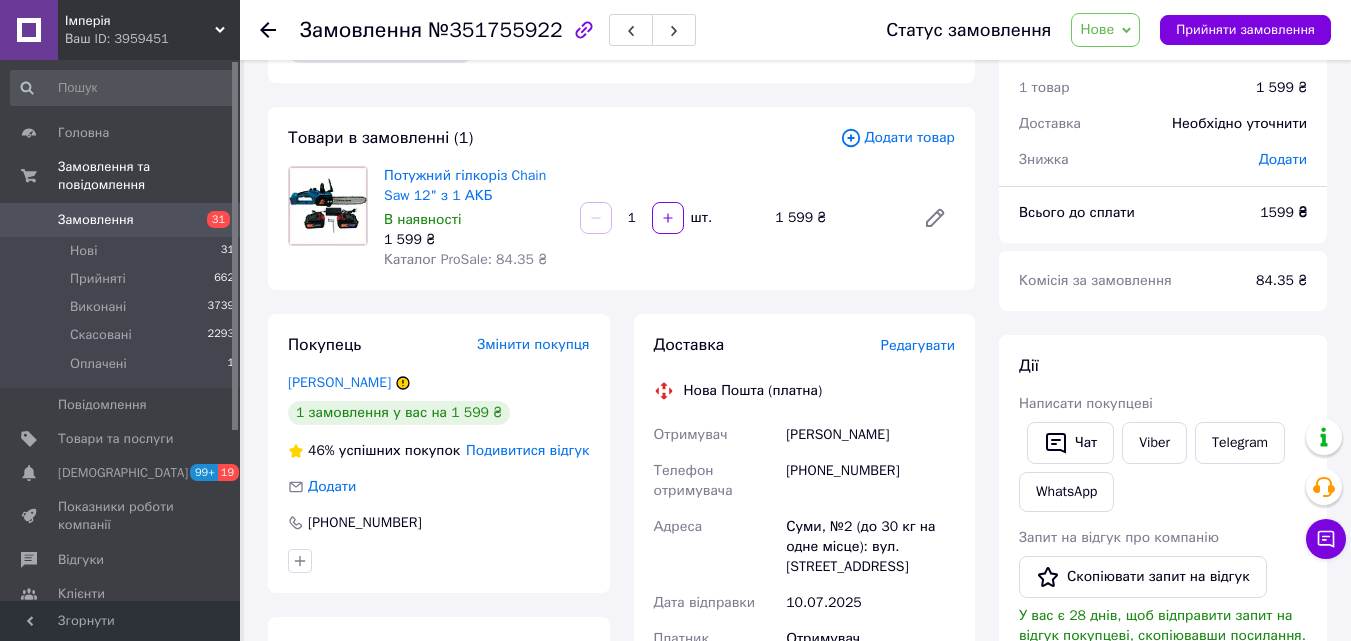 scroll, scrollTop: 100, scrollLeft: 0, axis: vertical 